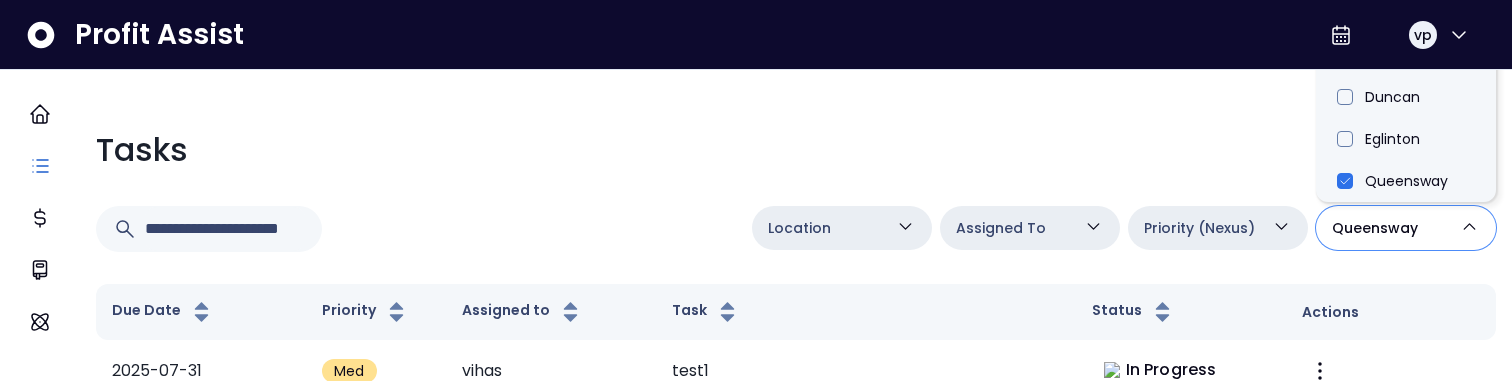 scroll, scrollTop: 0, scrollLeft: 0, axis: both 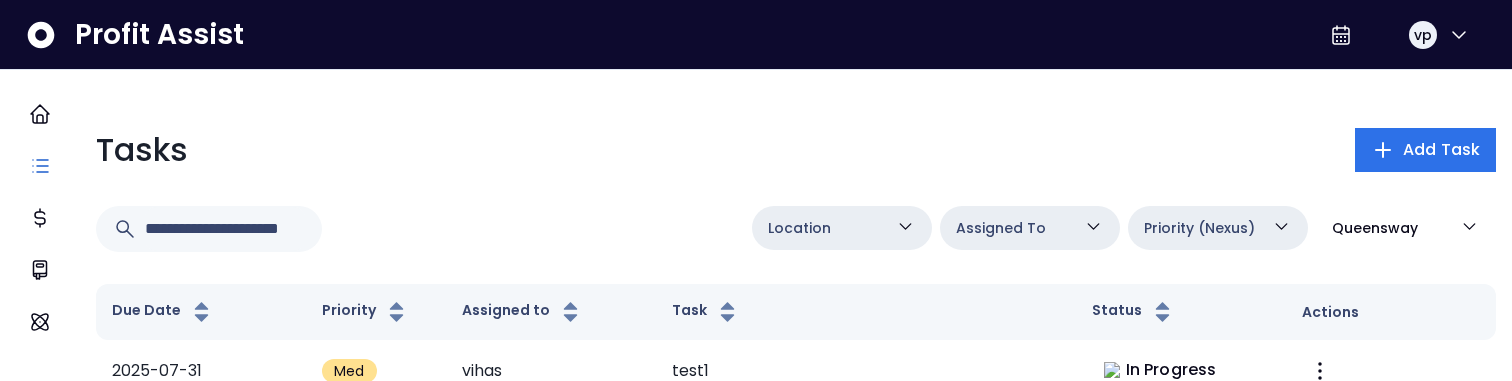 click on "Queensway" at bounding box center (1375, 228) 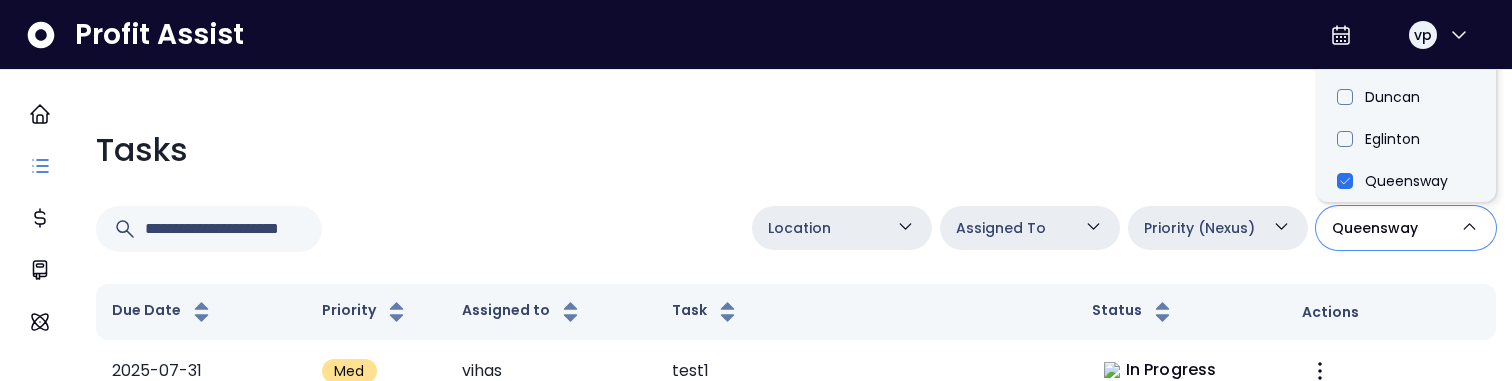 click on "Queensway" at bounding box center (1375, 228) 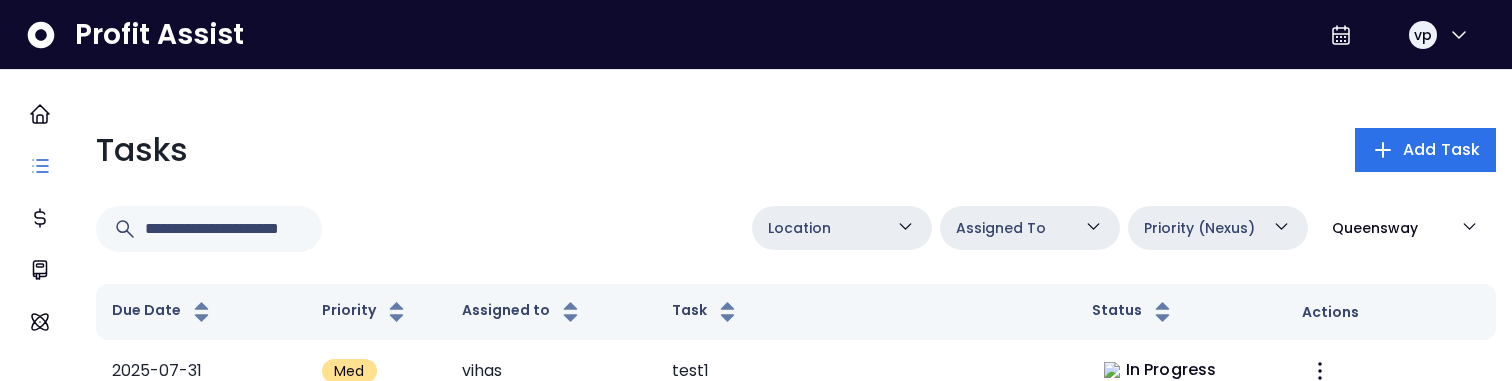 type 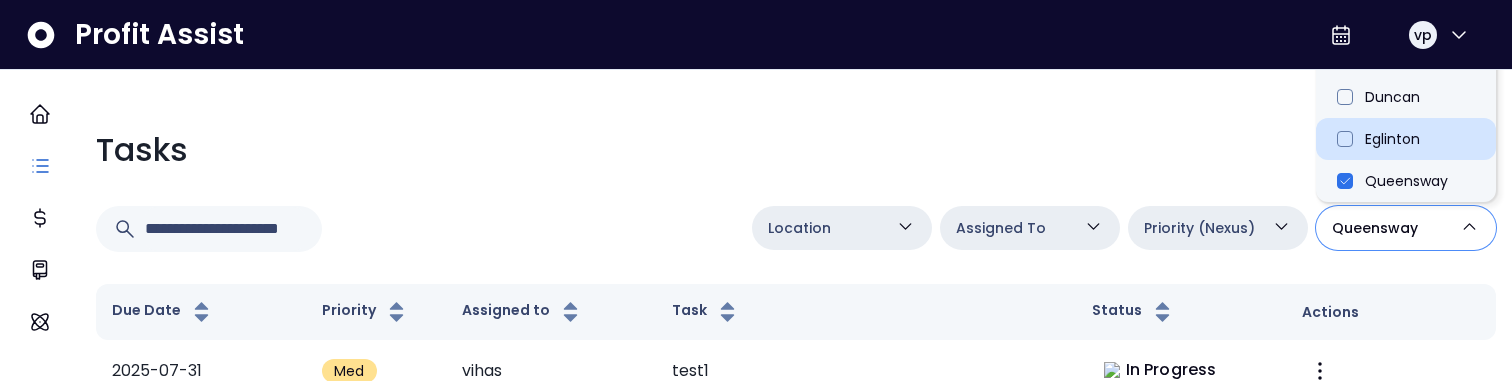 click on "Eglinton" at bounding box center [1406, 139] 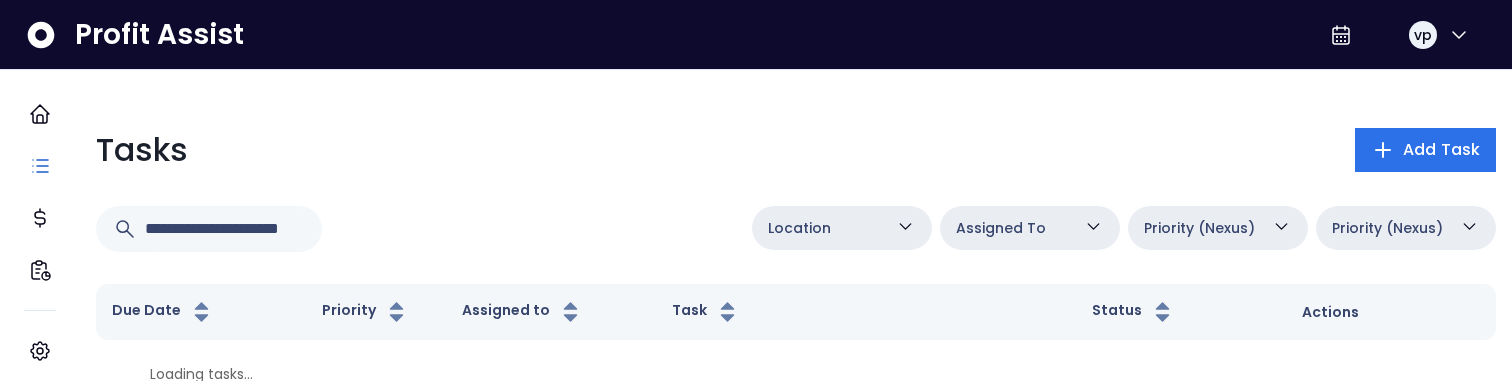 scroll, scrollTop: 0, scrollLeft: 0, axis: both 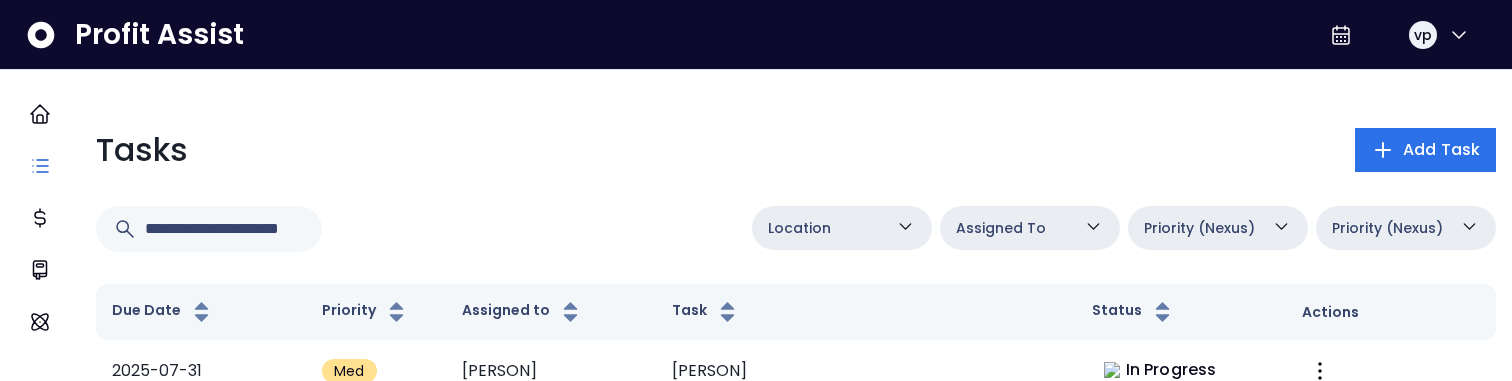 click 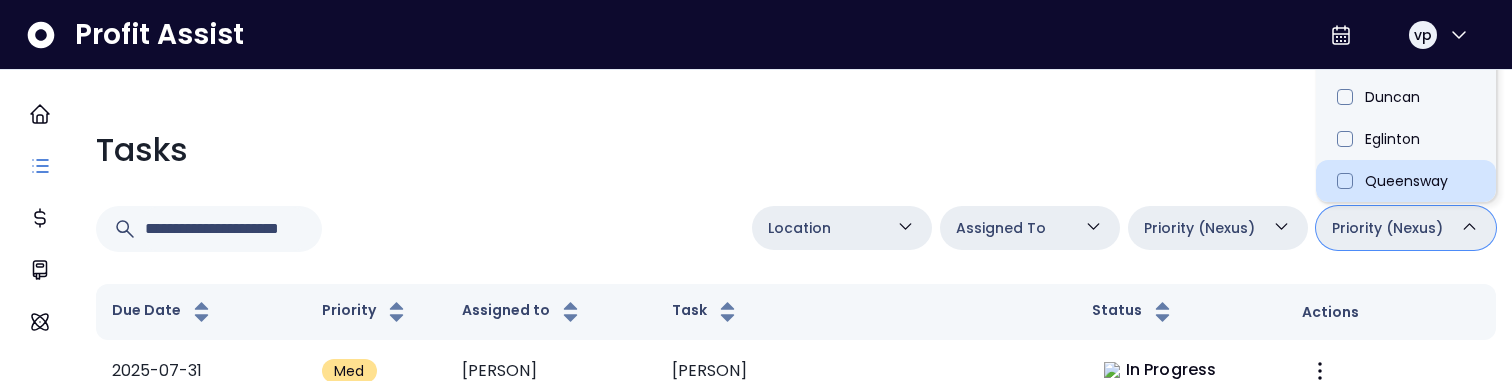 click on "Queensway" at bounding box center (1406, 181) 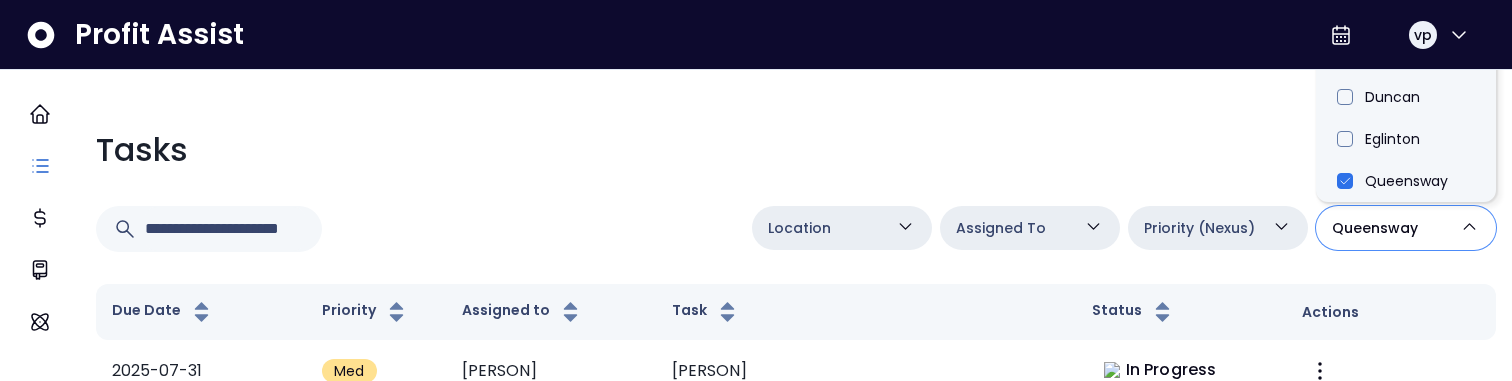 click on "**********" at bounding box center (796, 1918) 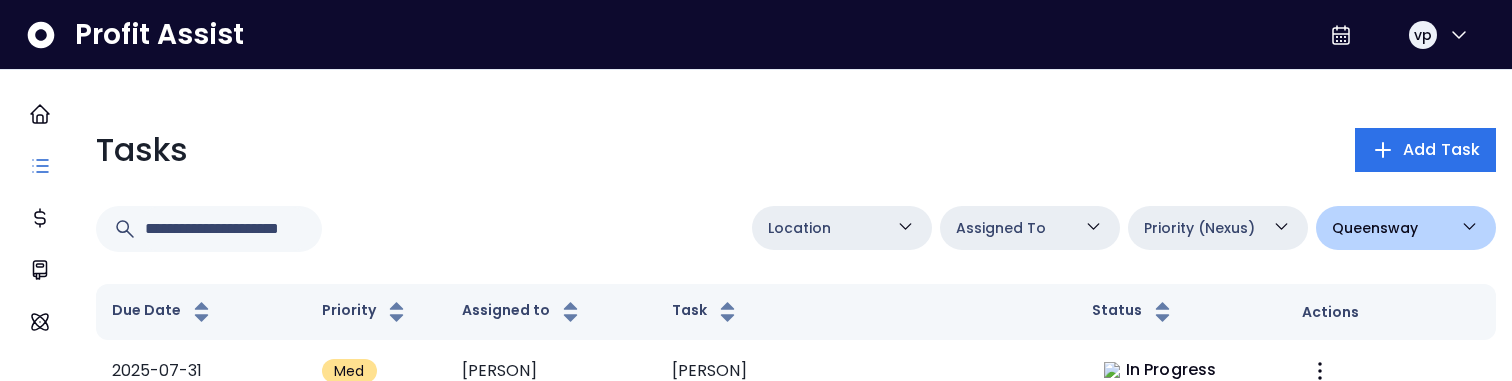 click on "Queensway" at bounding box center [1375, 228] 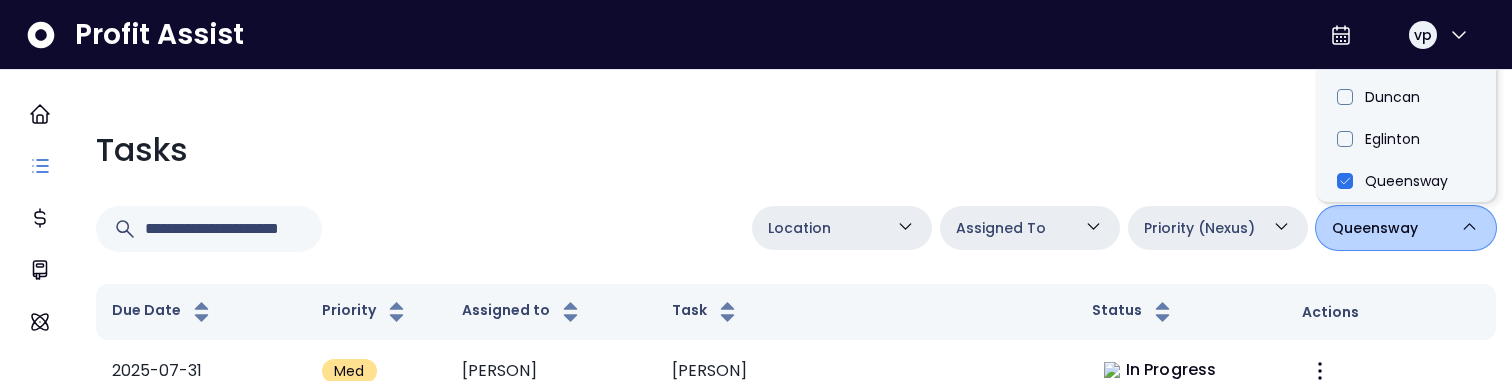 click on "Queensway" at bounding box center [1375, 228] 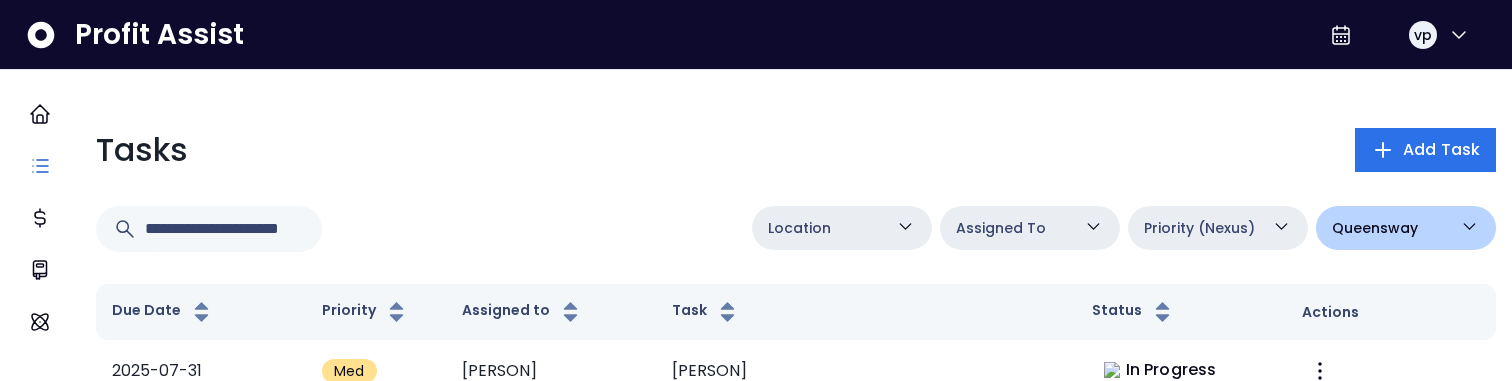 click on "Queensway" at bounding box center (1406, 228) 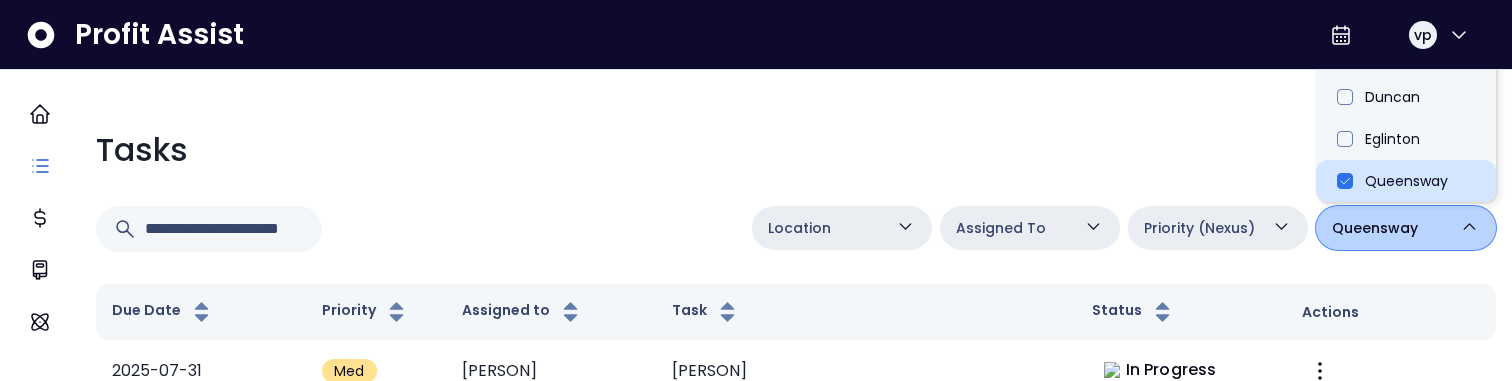click on "Queensway" at bounding box center (1406, 181) 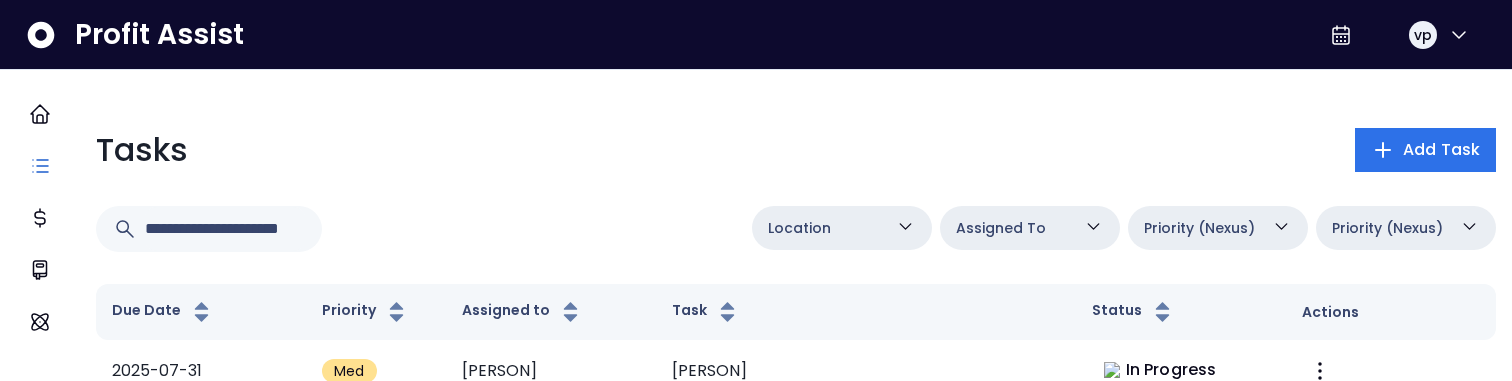 click on "Tasks Add Task" at bounding box center [796, 150] 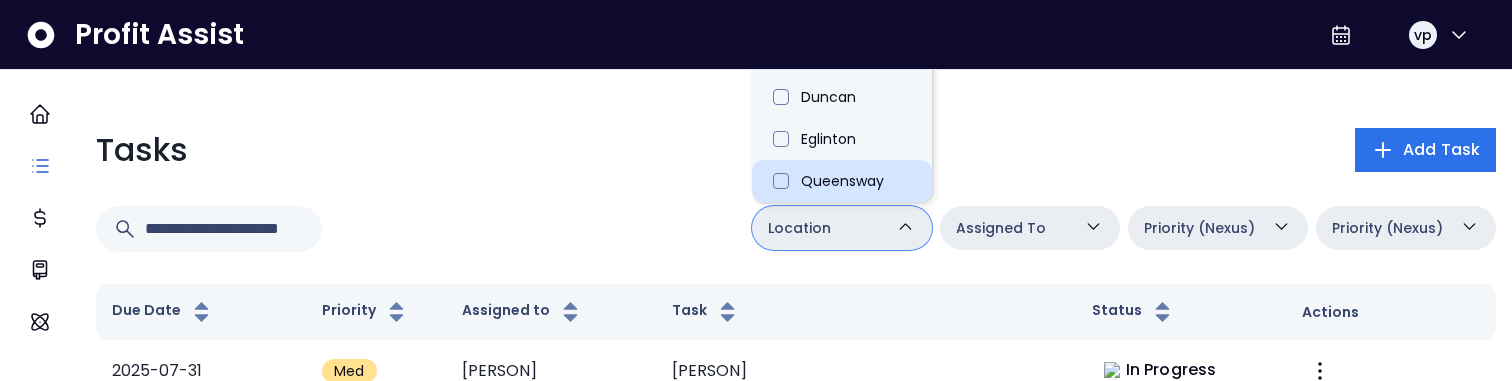 click on "Queensway" at bounding box center [842, 181] 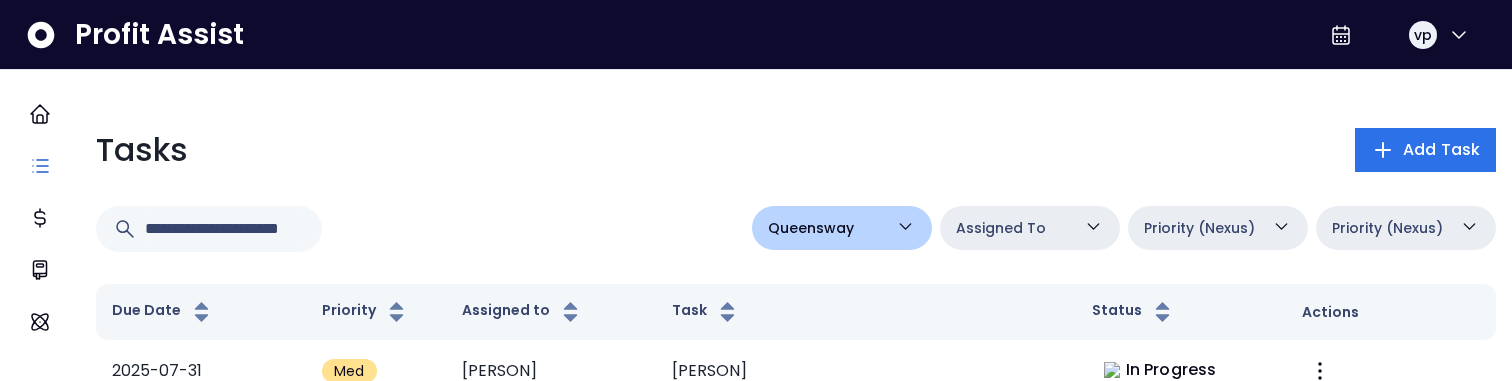 click on "Tasks Add Task" at bounding box center [796, 150] 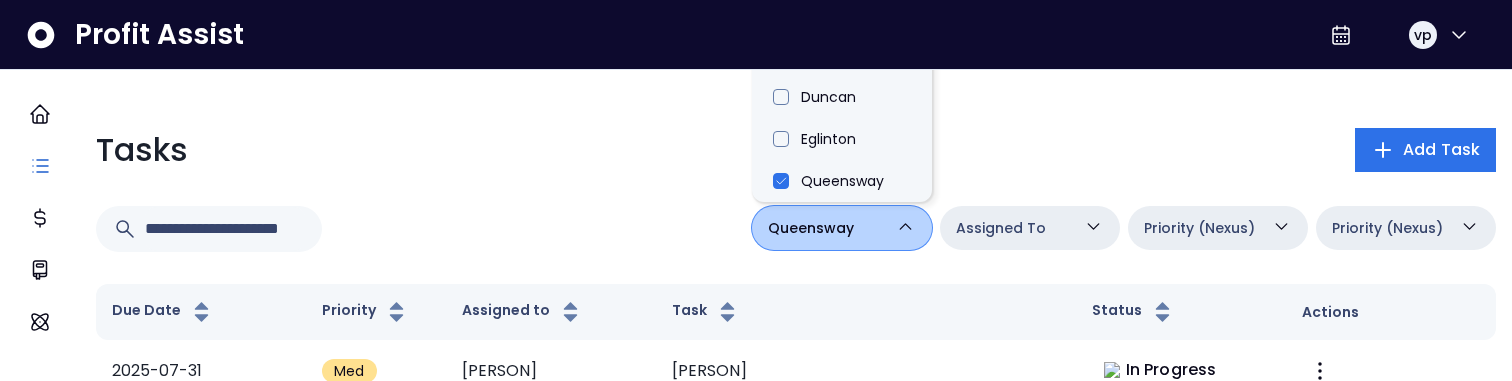 click on "**********" at bounding box center [796, 1938] 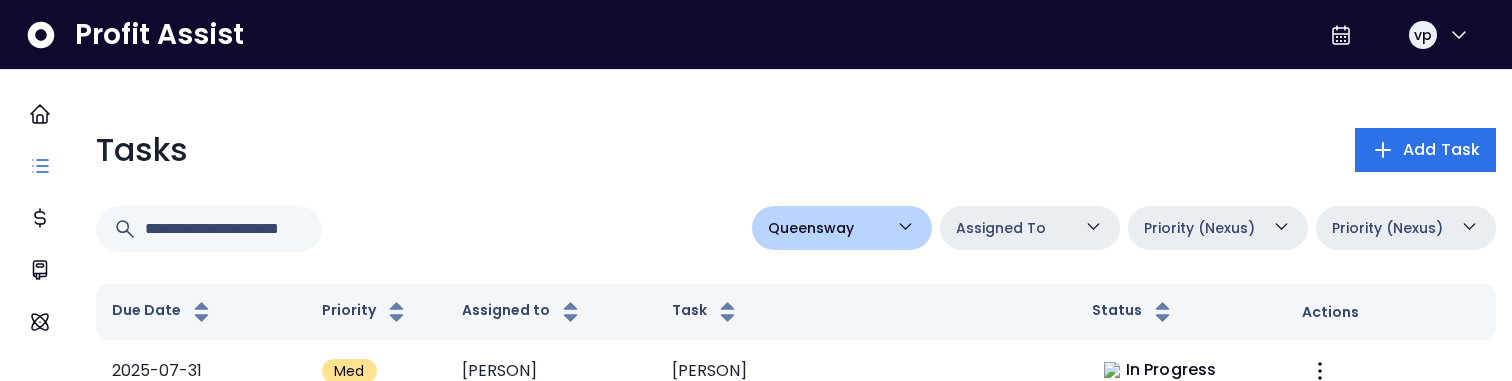 click on "Assigned To" at bounding box center [1030, 228] 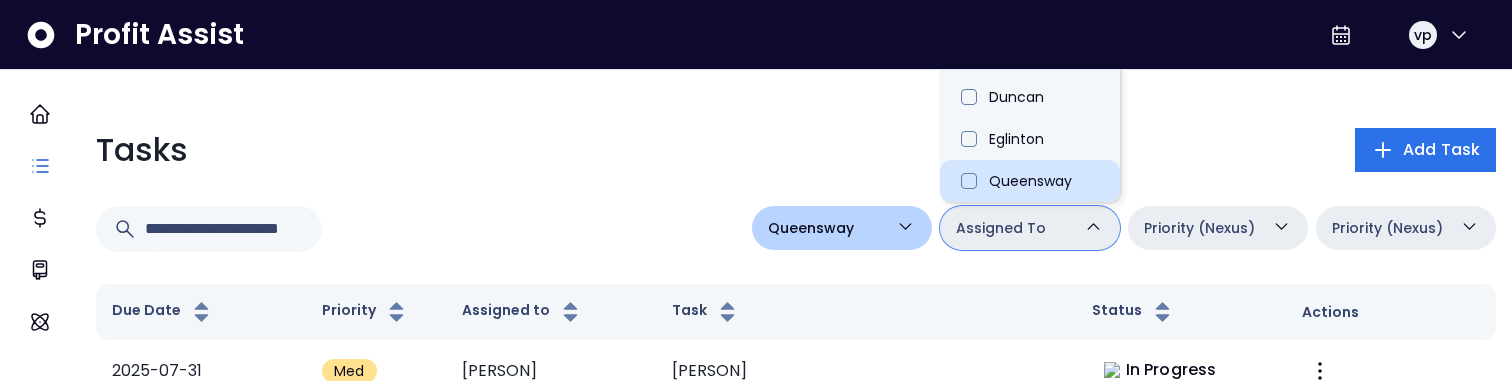 click on "Queensway" at bounding box center (1030, 181) 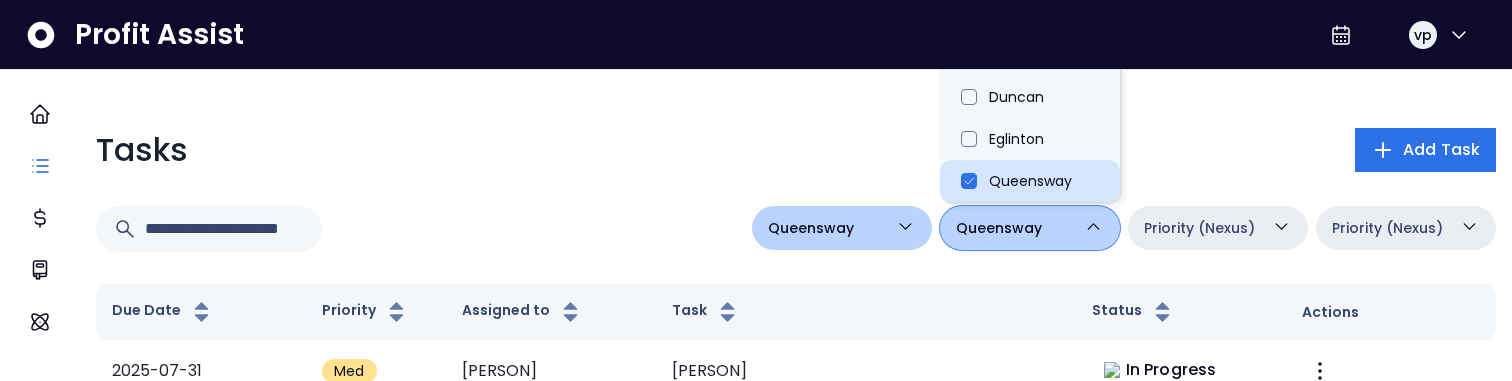 click on "Queensway" at bounding box center [1030, 181] 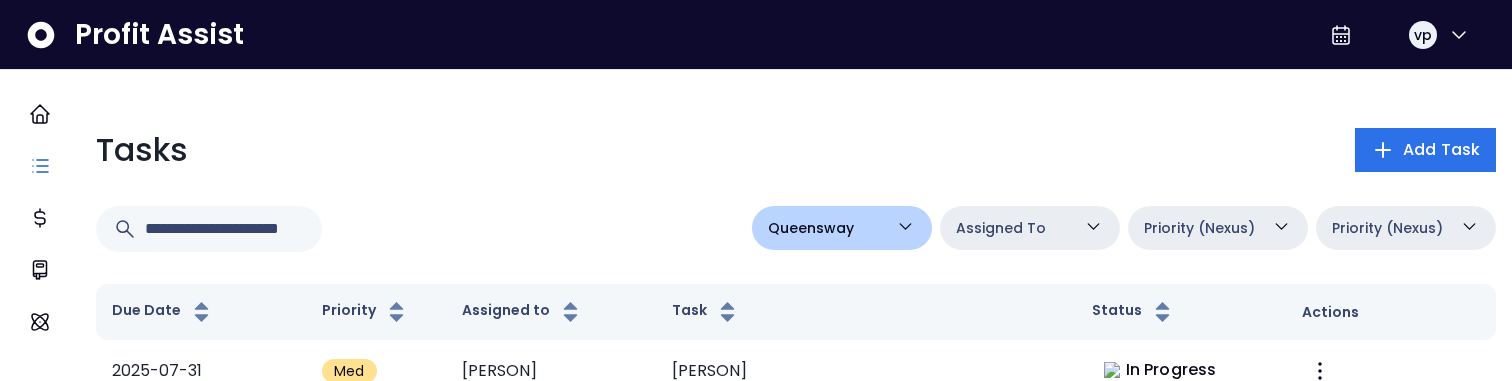 click on "Priority (Nexus)" at bounding box center [1218, 228] 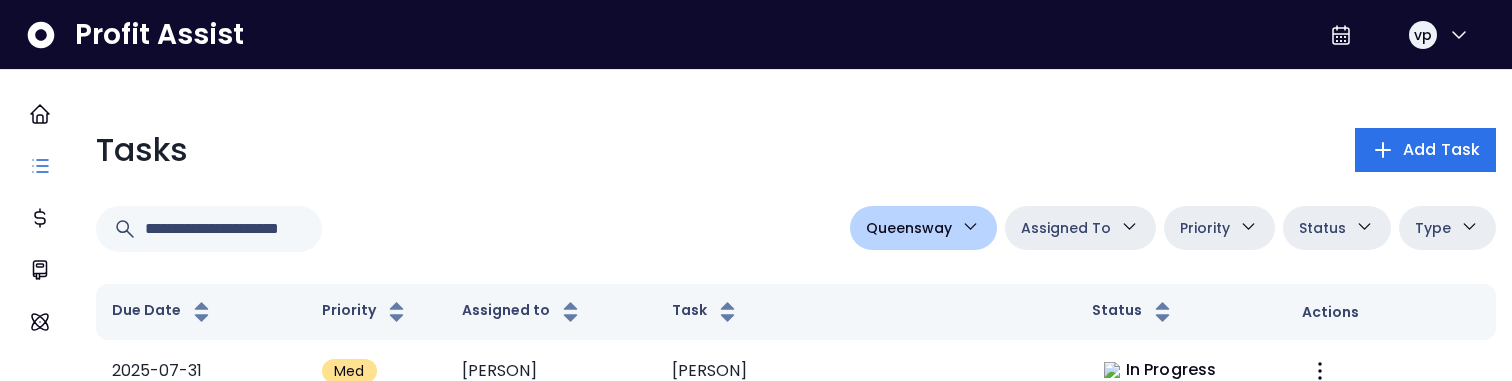 click on "Type" at bounding box center [1433, 228] 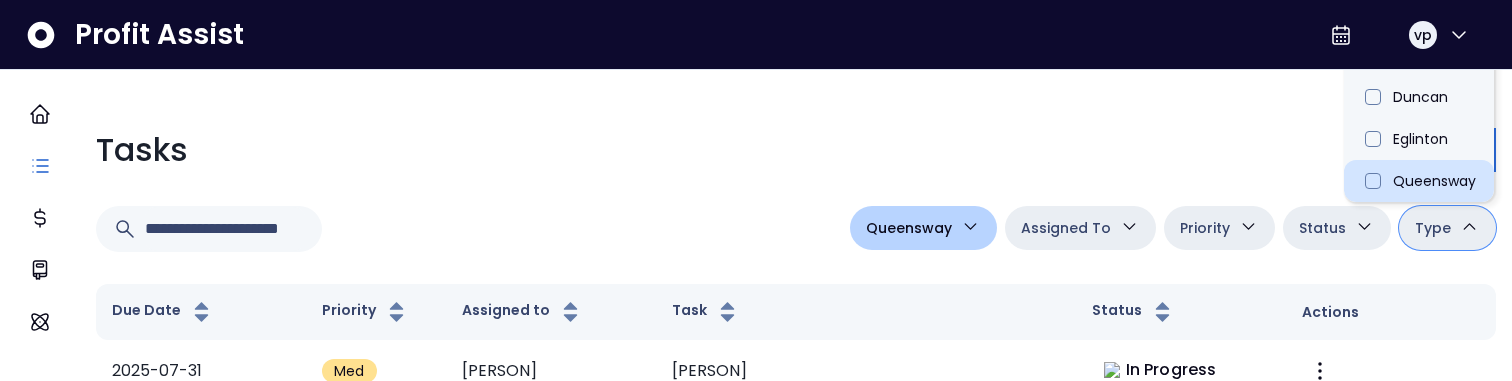 click on "Queensway" at bounding box center (1419, 181) 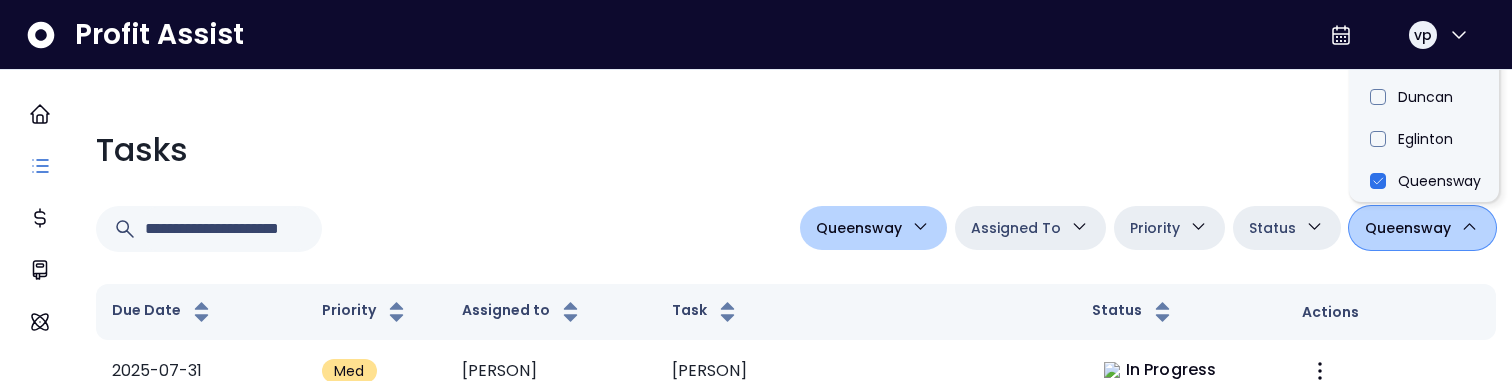 click on "**********" at bounding box center [796, 1938] 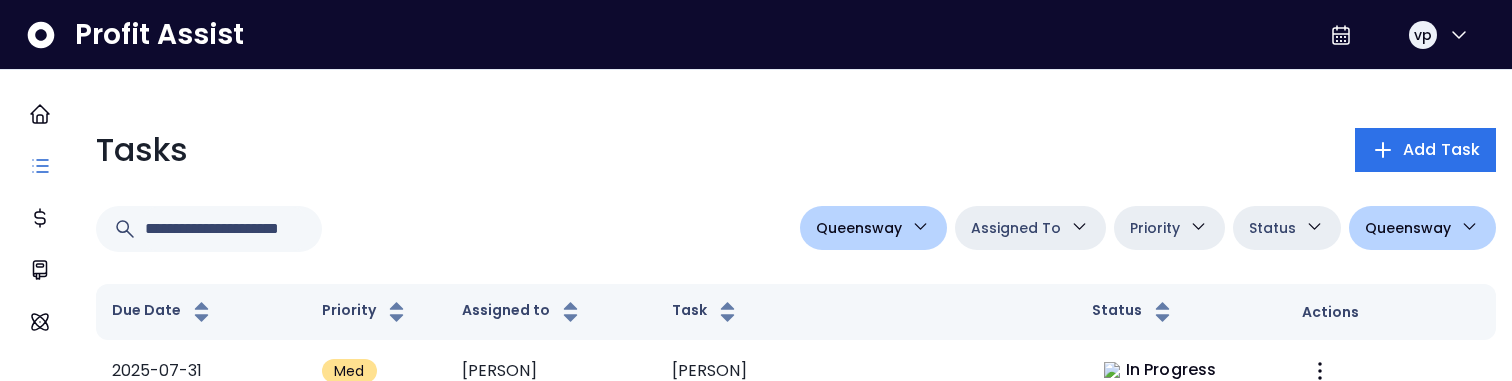 click 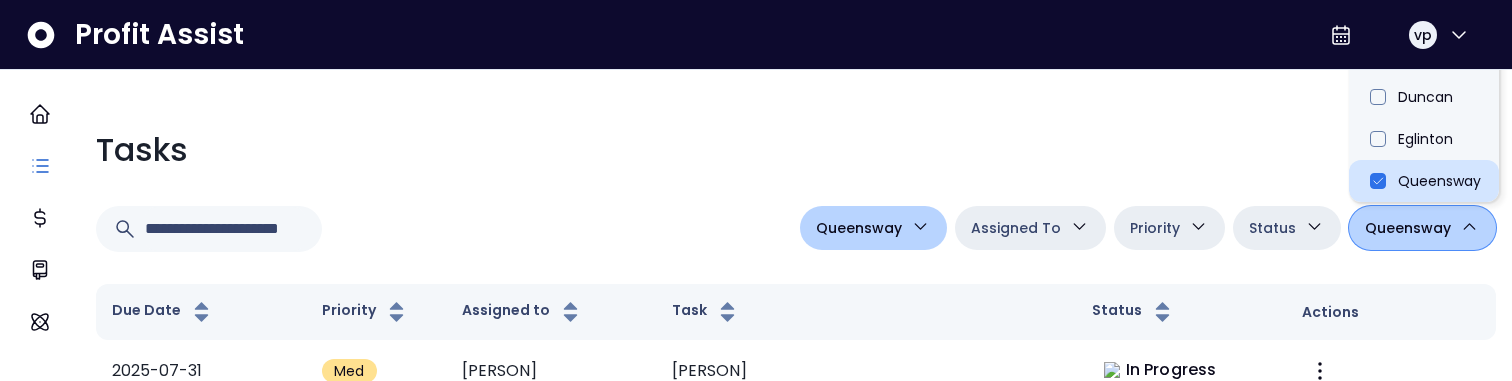 click on "Queensway" at bounding box center [1424, 181] 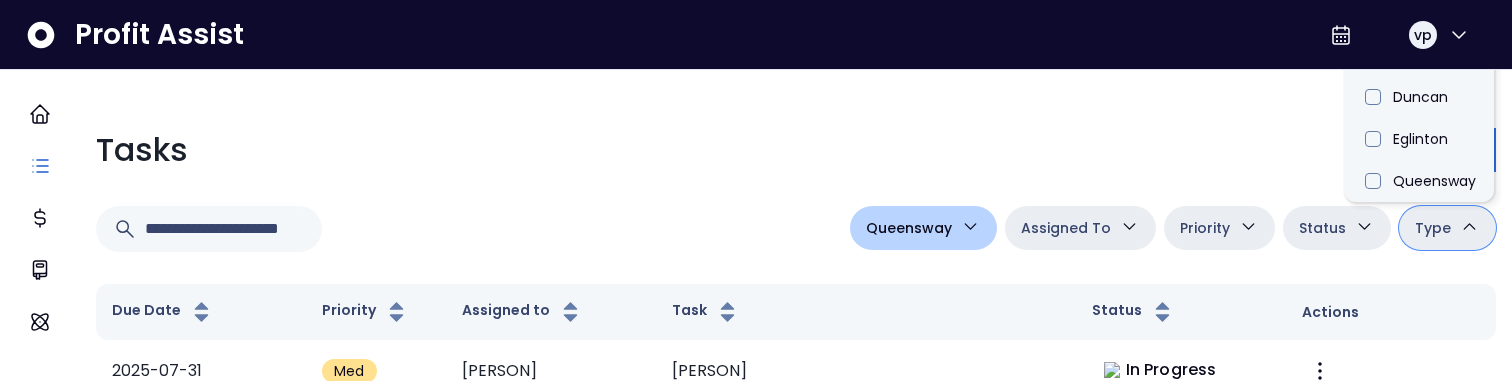 click on "Queensway" at bounding box center (923, 228) 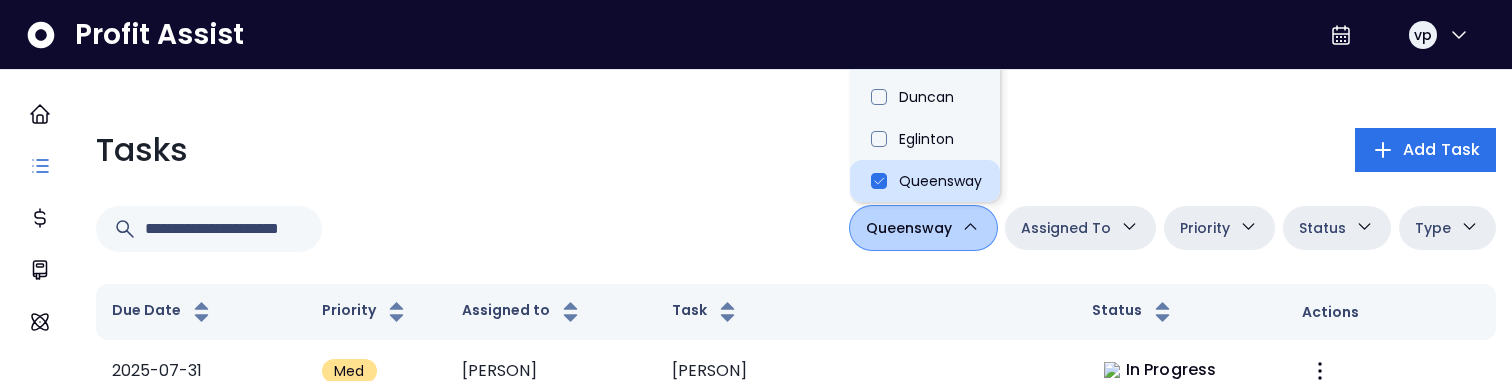 click on "Queensway" at bounding box center (925, 181) 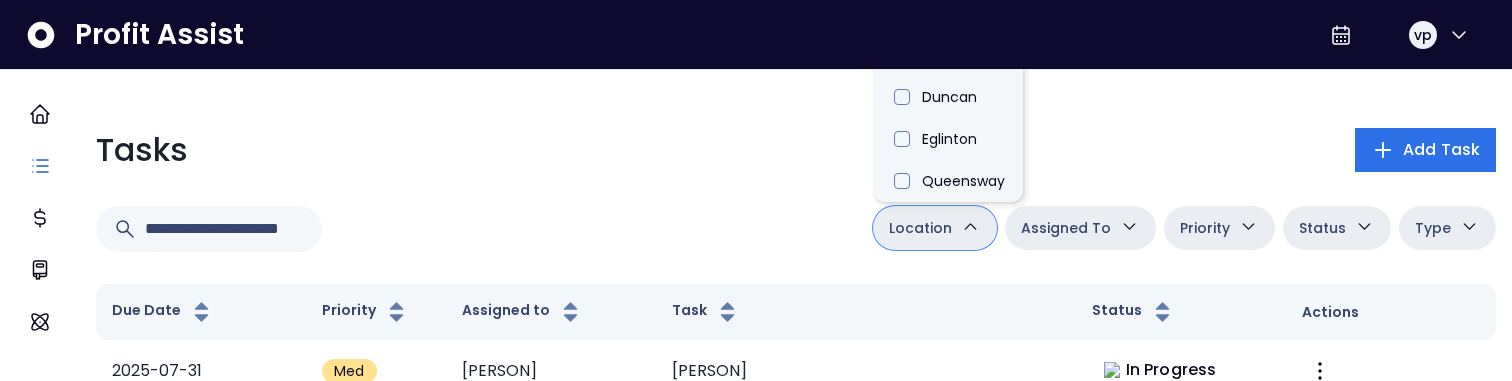 click on "Tasks Add Task Location College Danforth Duncan Eglinton Queensway Assigned To College Danforth Duncan Eglinton Queensway Priority College Danforth Duncan Eglinton Queensway Status College Danforth Duncan Eglinton Queensway Type College Danforth Duncan Eglinton Queensway Due Date Priority Assigned to Task Status Actions 2025-07-31 Med vihas test1 In Progress 2025-05-30 Med Justin April 2025 Summary To Do 2025-05-29 High Justin November 2024 Error: Verify Negative Insurance Payment In Progress 2025-05-29 Med -- March 2025 Summary In Progress 2025-05-28 Low J new In Progress 2025-05-28 Med Paige February 2025 Summary In Progress 2025-05-27 Med Justin test task 6  In Progress 2025-05-26 High -- January 2025 Error: Verify Insurance Spike In Progress 2025-05-23 Med Justin test task 8 In Progress 2025-05-21 Med J x Cancelled 2025-05-21 Low Justin new qa task In Progress 2025-05-17 High -- Midtown March 2025 Summary To Do 2025-05-17 Low -- Boynton Beach April 2025 Error: Missing Pest Control Expense To Do 2025-05-17" at bounding box center [796, 1938] 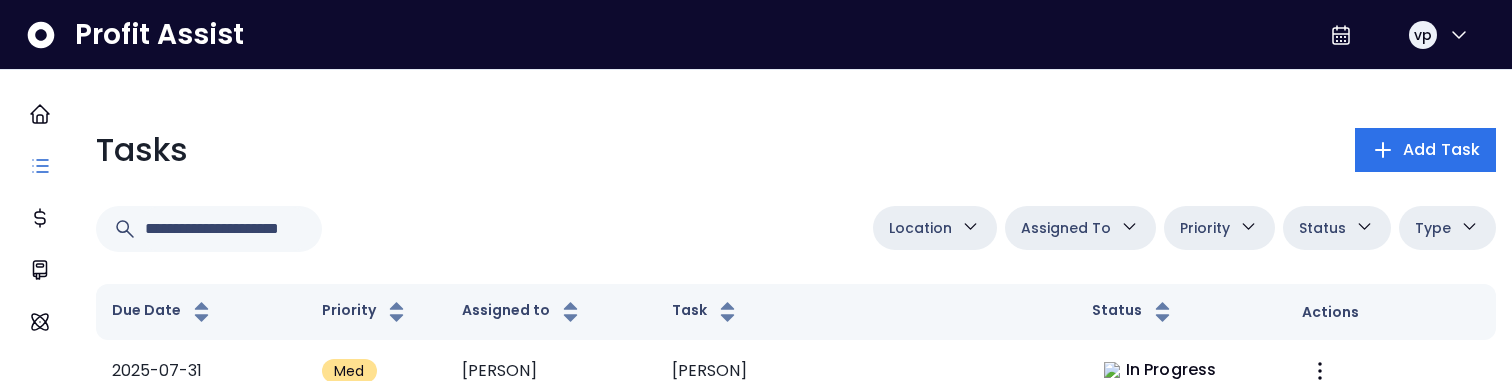 click on "Assigned To" at bounding box center [1066, 228] 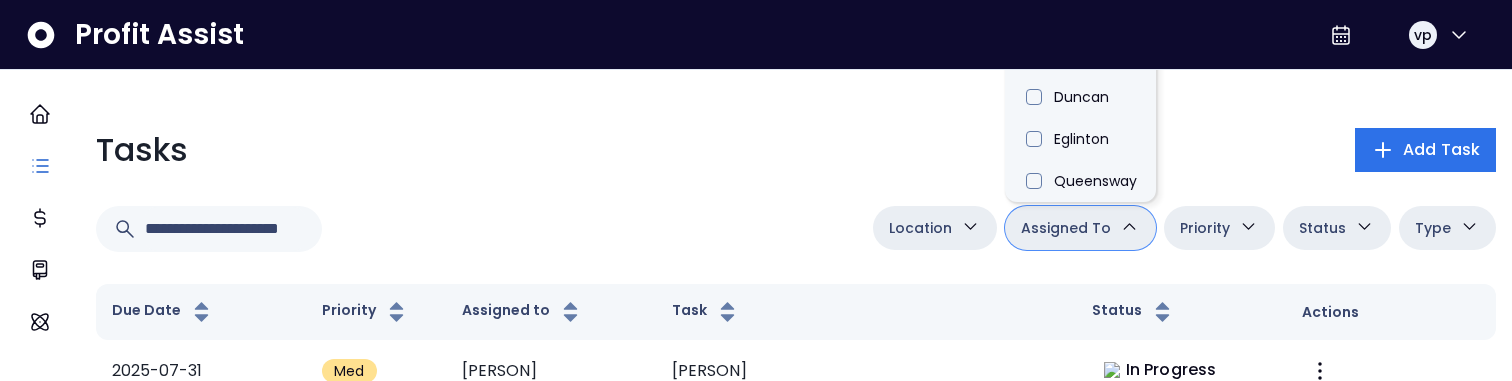 click on "Priority College Danforth Duncan Eglinton Queensway" at bounding box center [1219, 228] 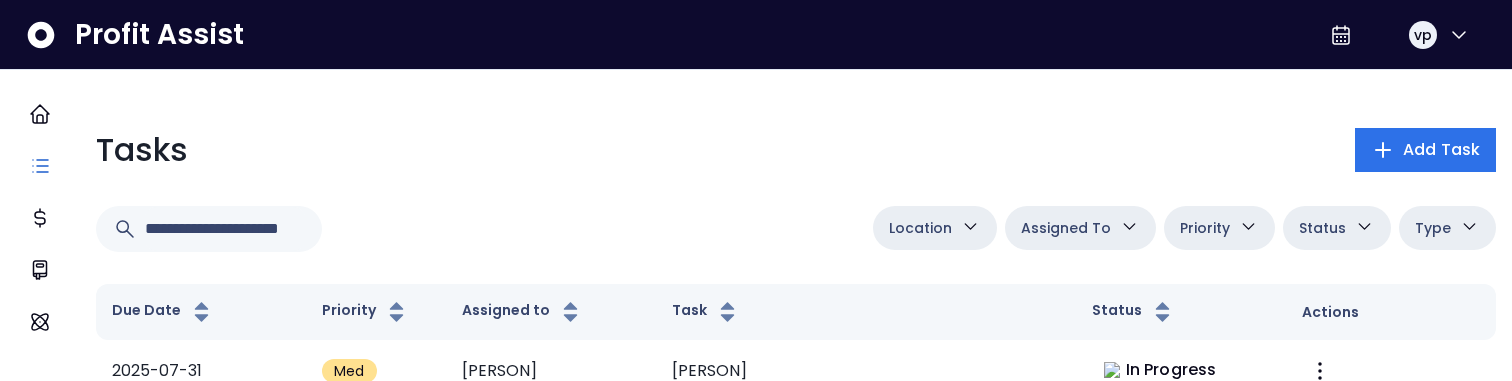 click 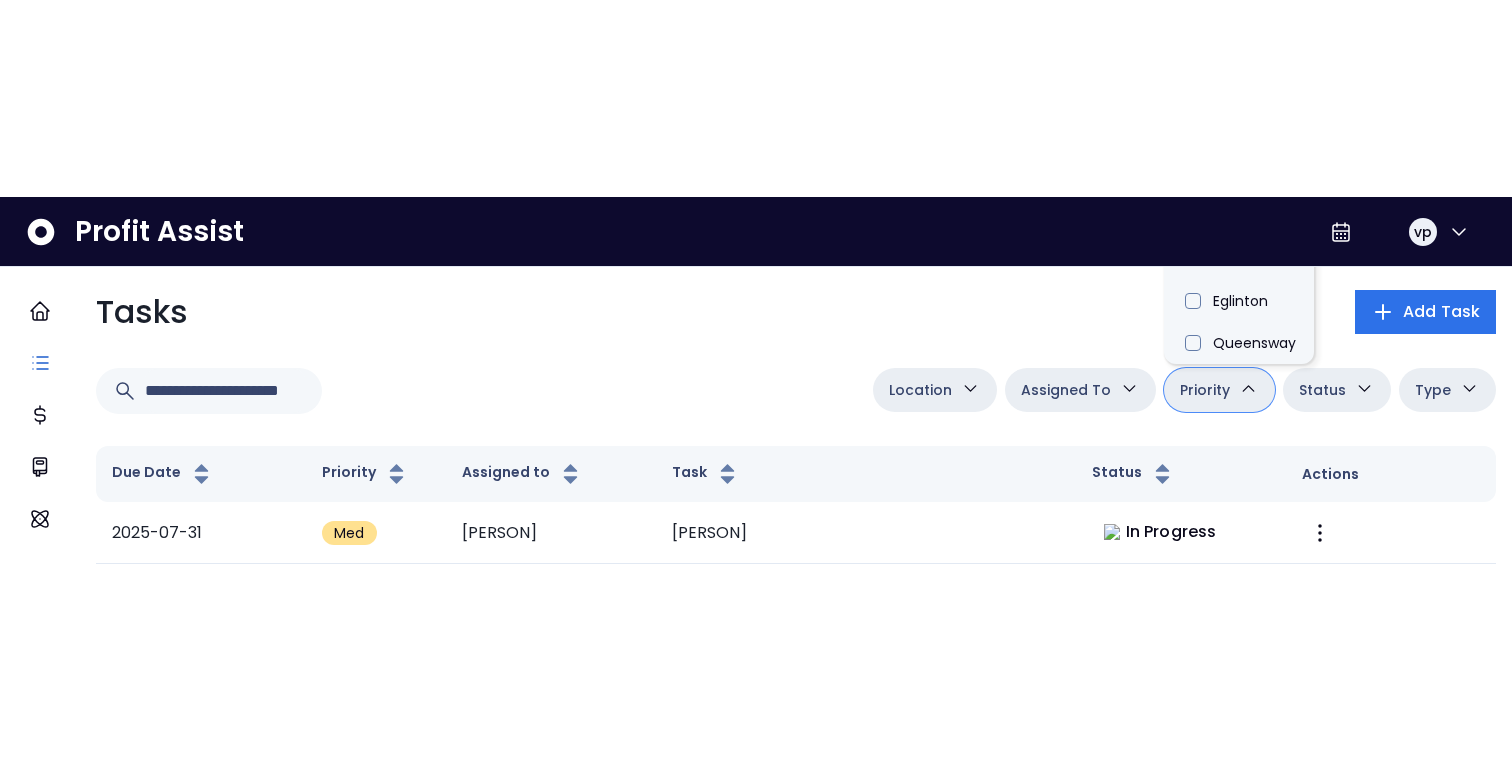 scroll, scrollTop: 0, scrollLeft: 0, axis: both 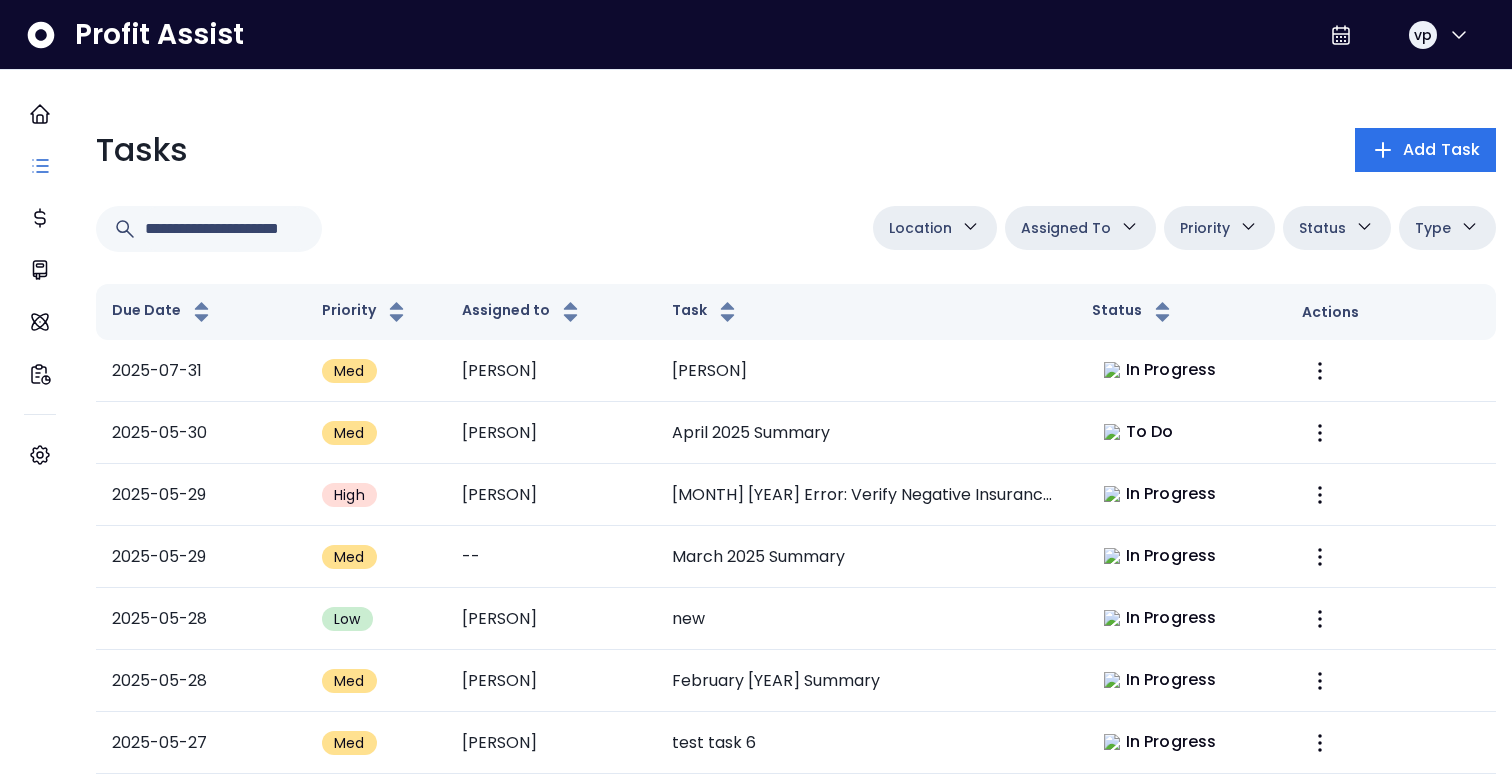click on "Priority" at bounding box center [1205, 228] 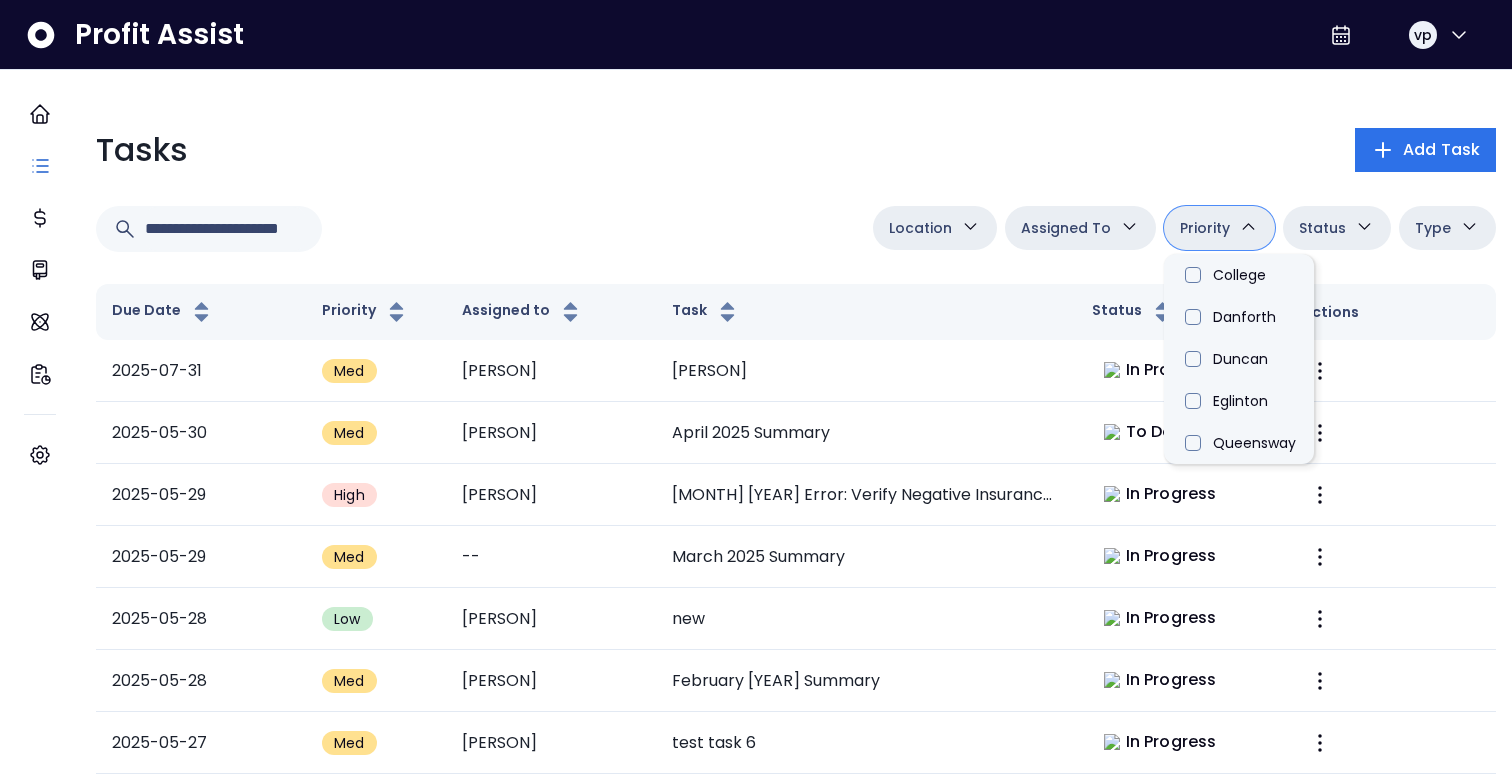 click on "Assigned To" at bounding box center (1080, 228) 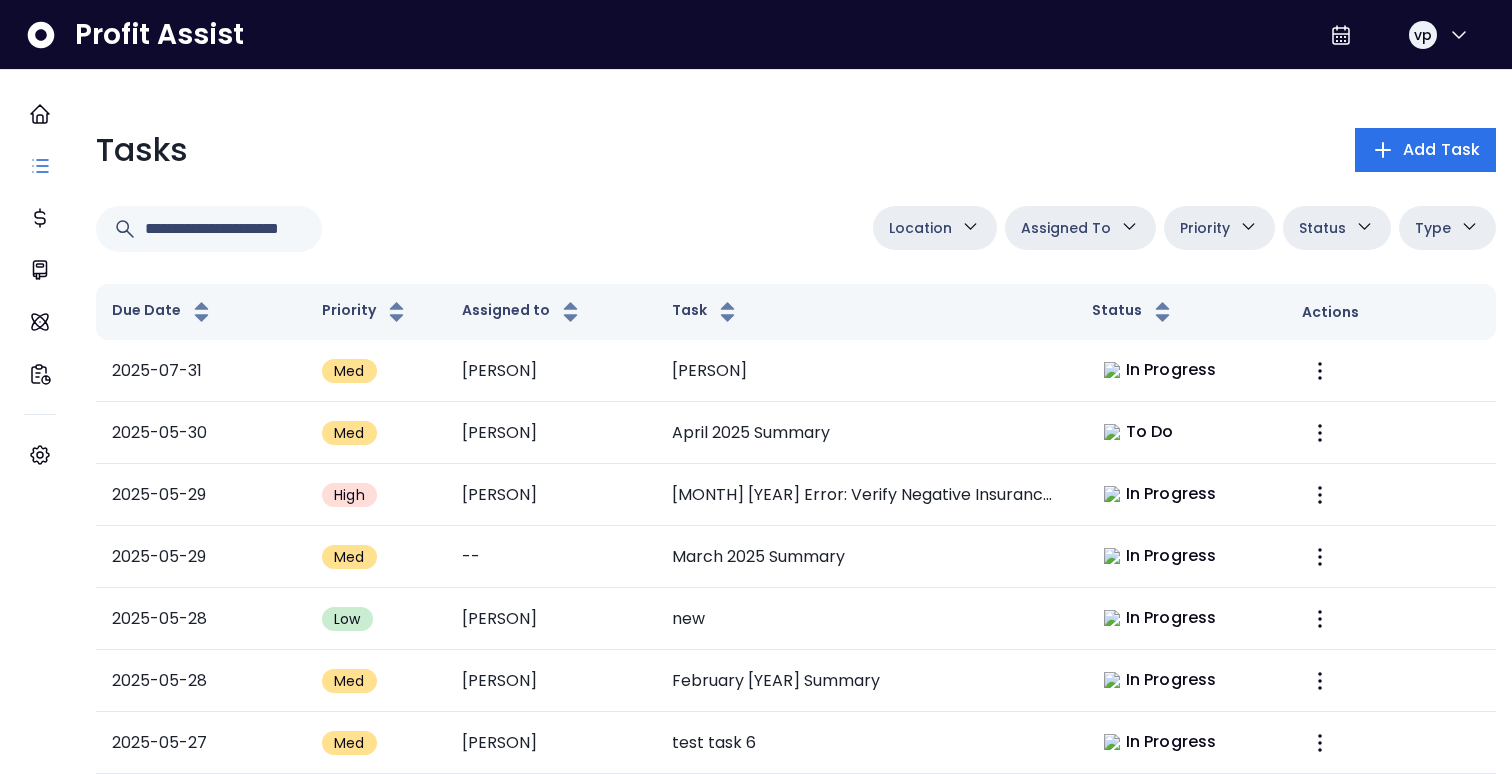 click 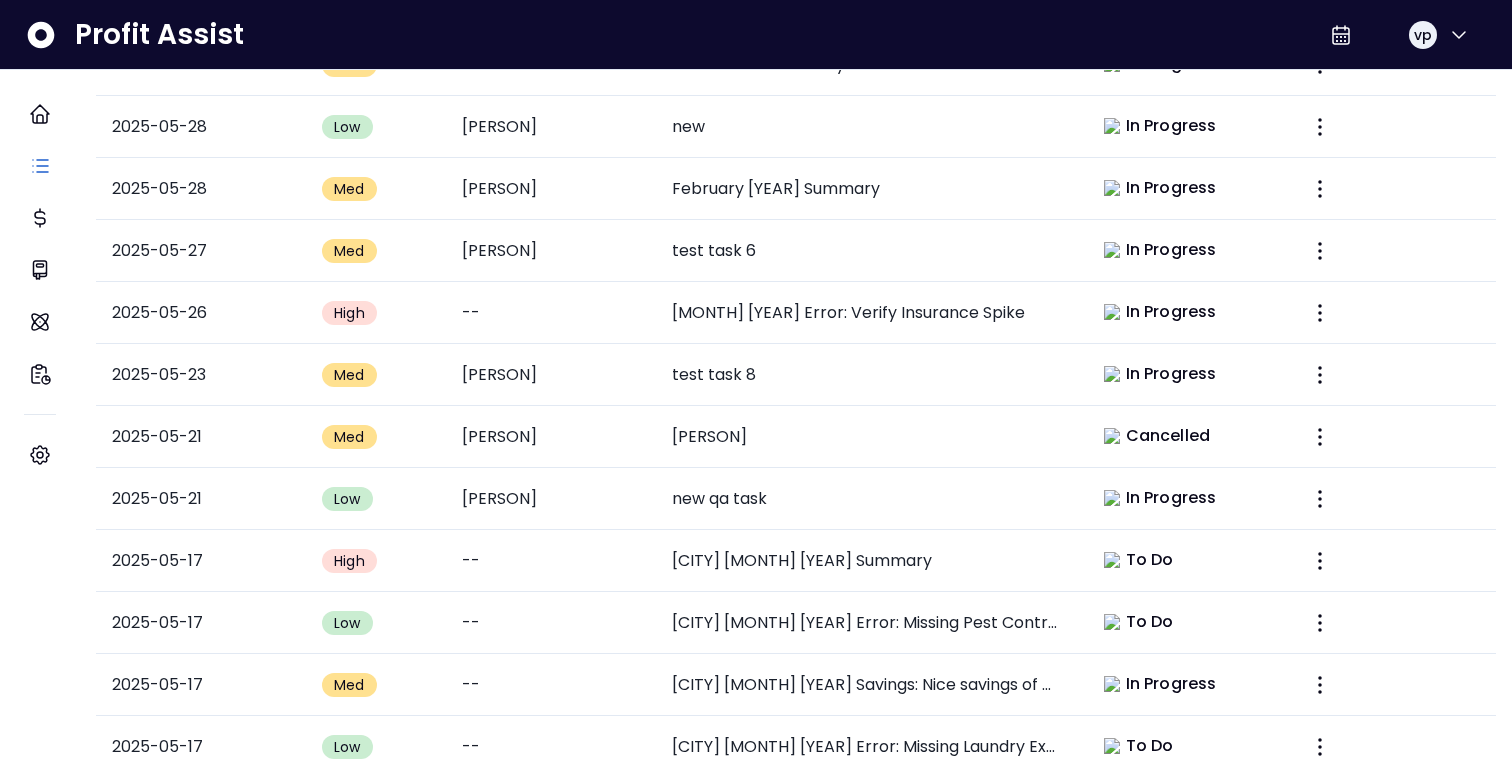 scroll, scrollTop: 0, scrollLeft: 0, axis: both 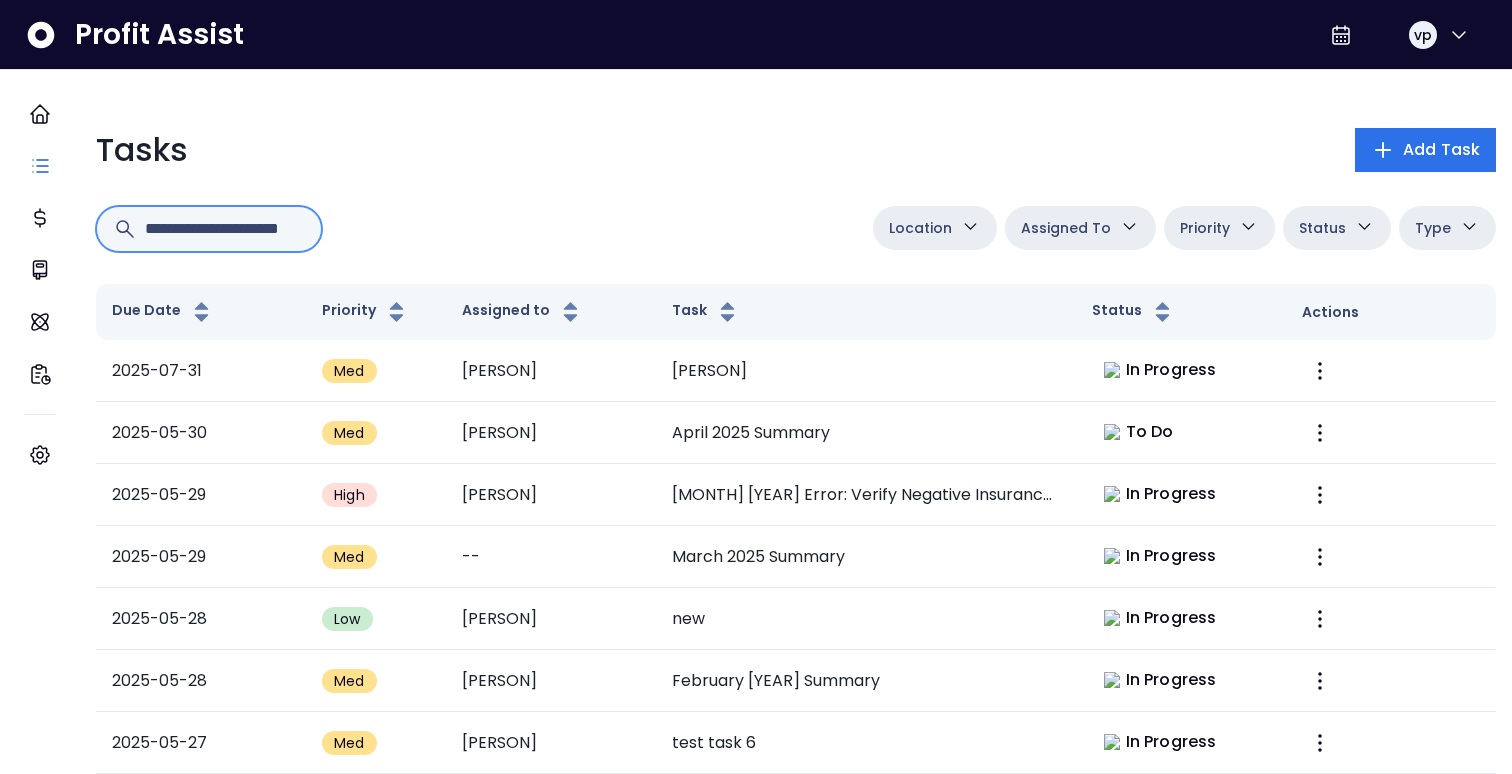 click at bounding box center [225, 229] 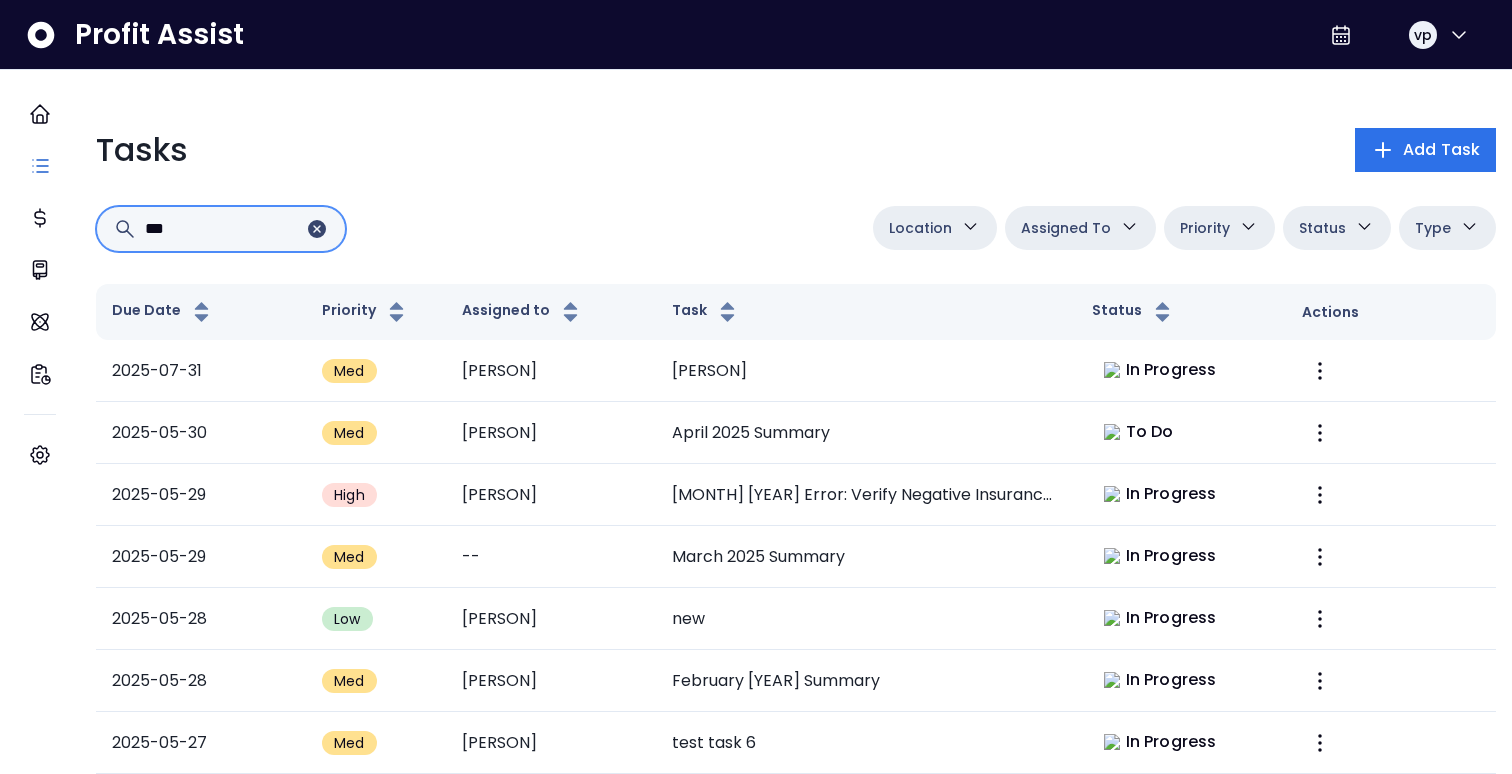 type on "***" 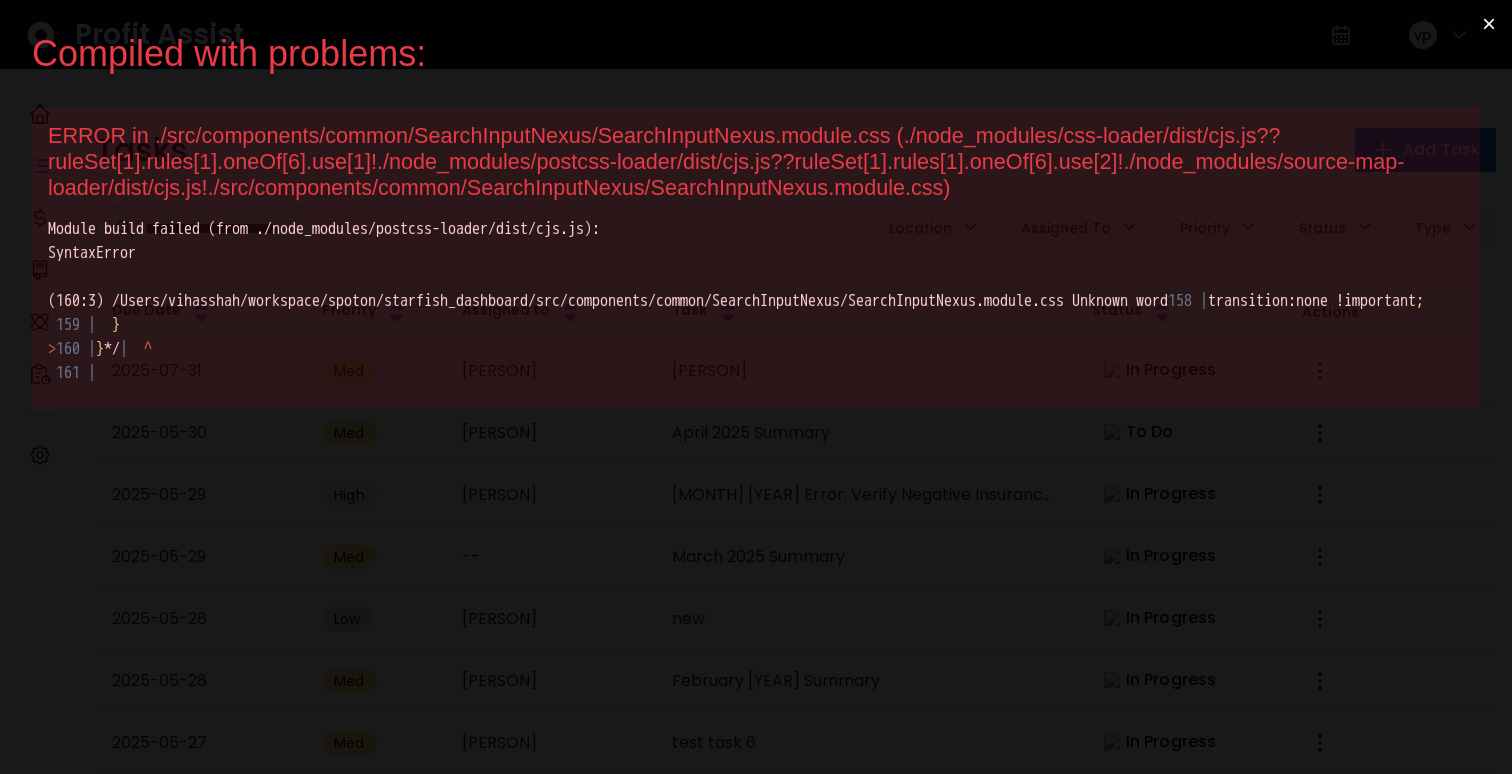 scroll, scrollTop: 0, scrollLeft: 0, axis: both 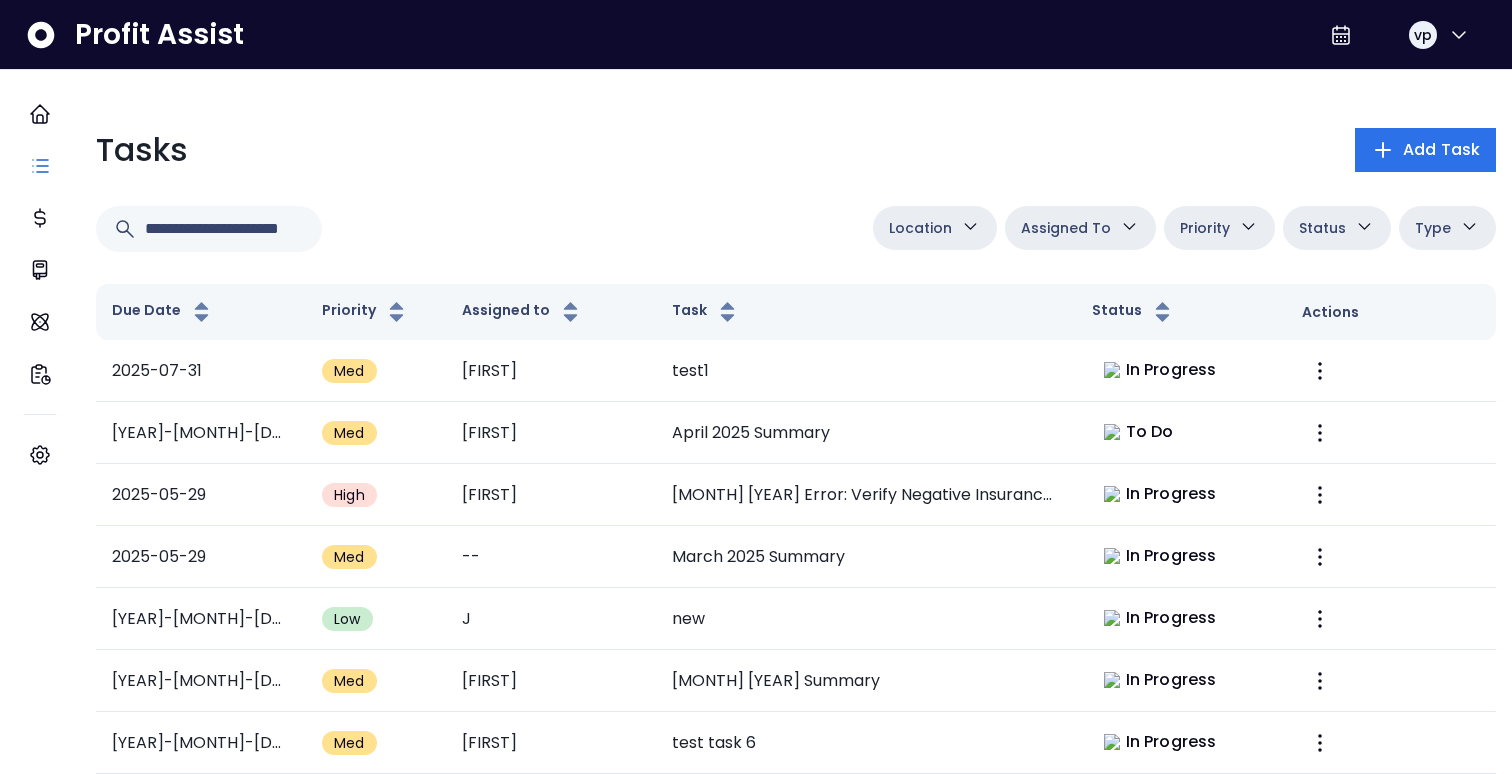 click on "Assigned To" at bounding box center (1066, 228) 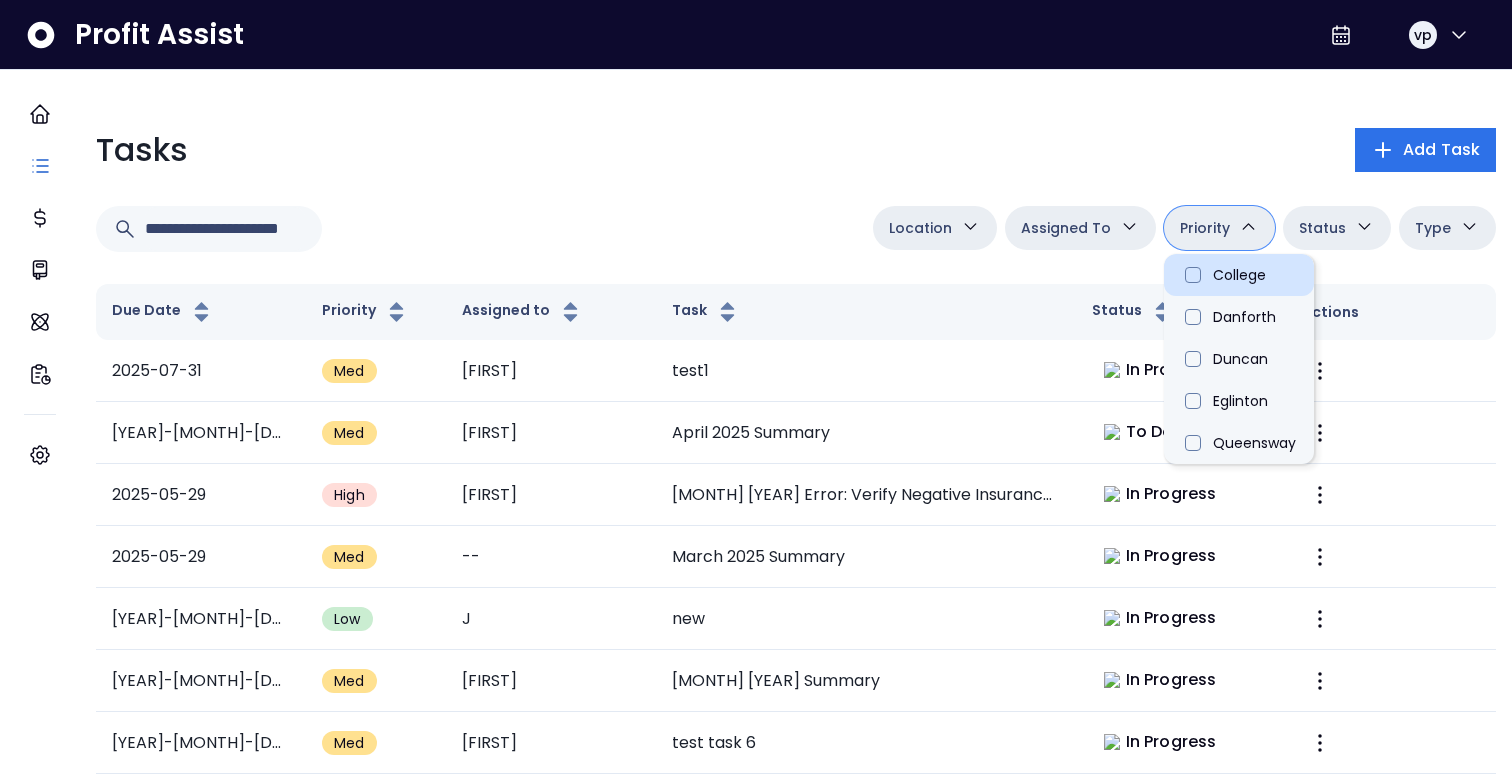 click on "College" at bounding box center [1239, 275] 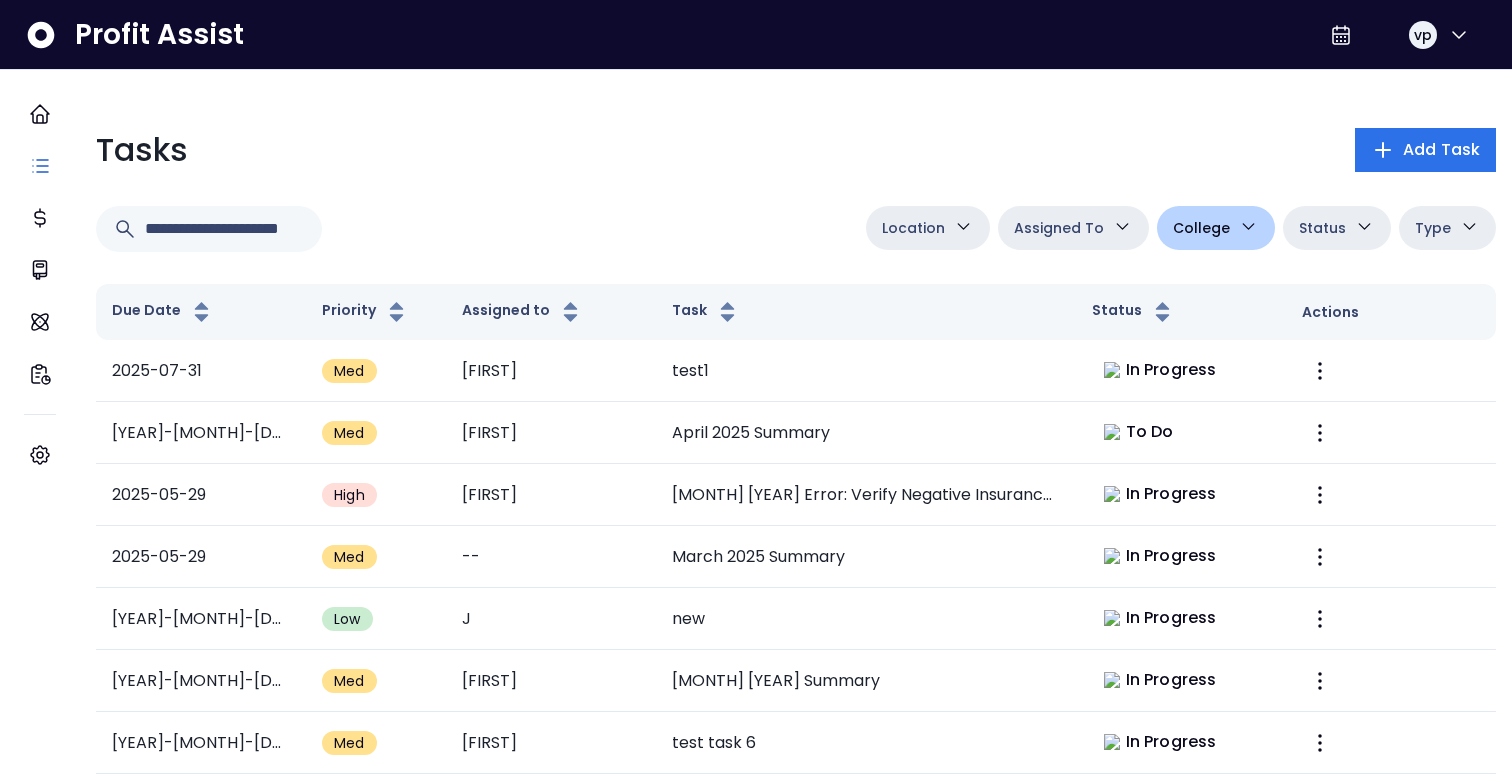 click on "**********" at bounding box center [796, 237] 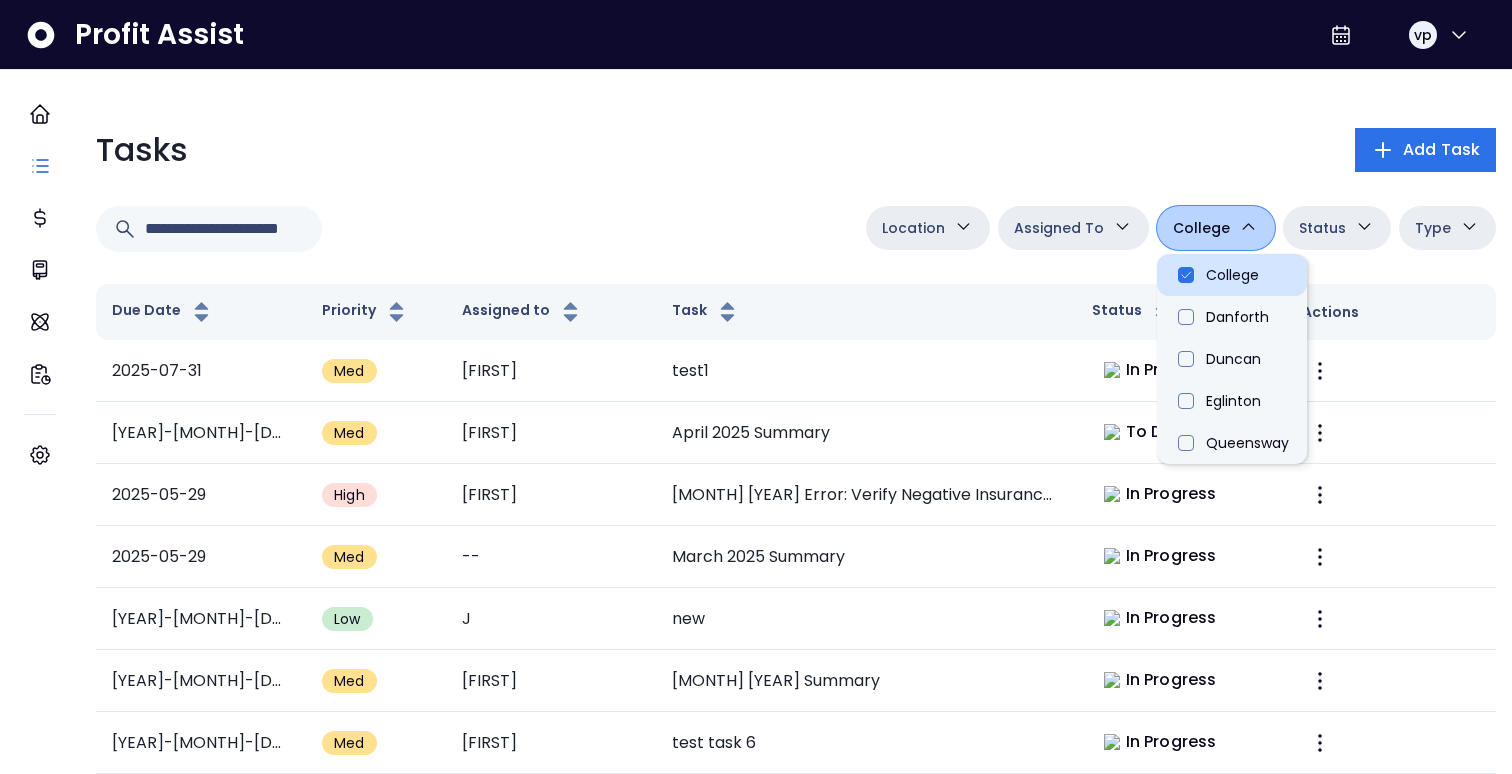 click on "College" at bounding box center [1232, 275] 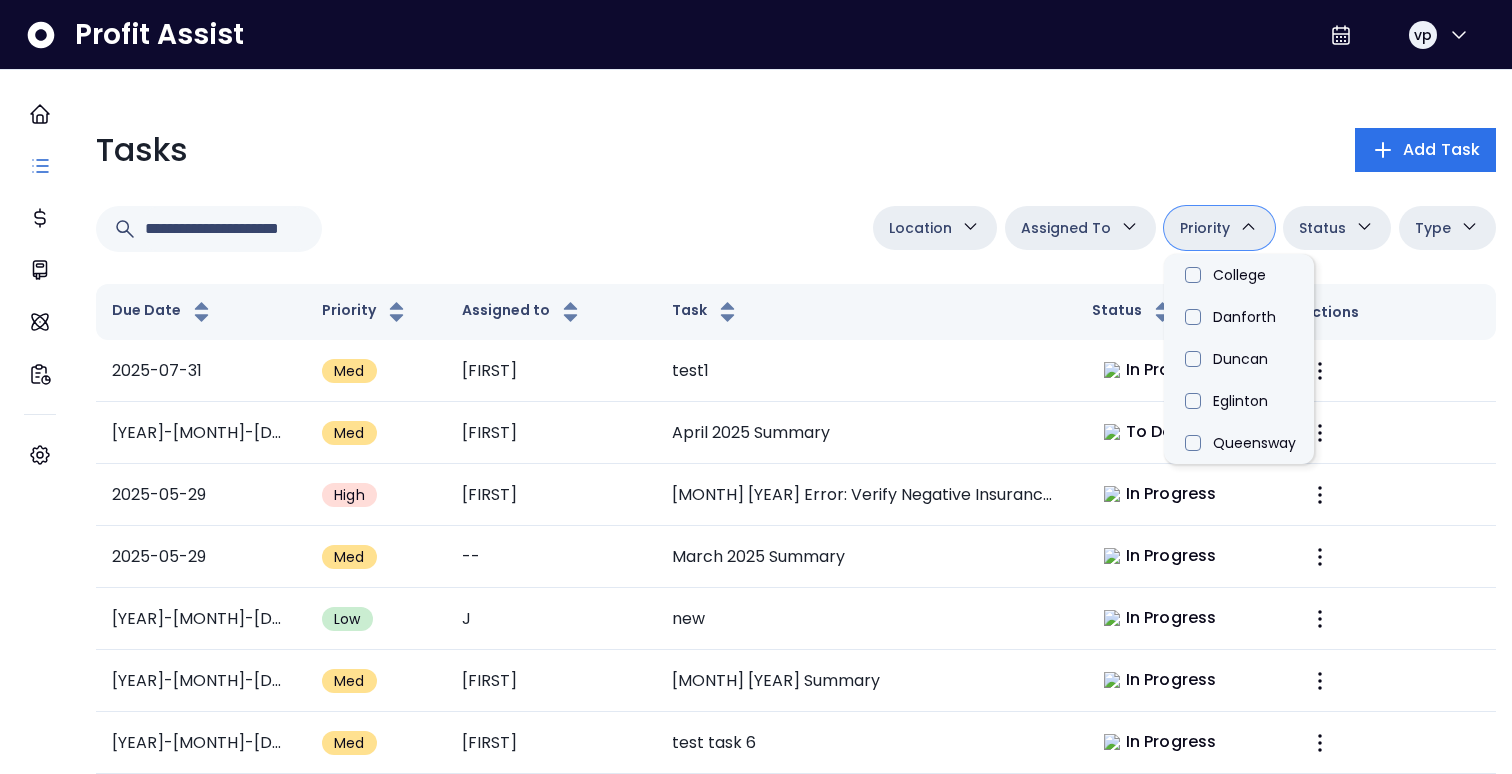 click on "Location College Danforth Duncan Eglinton Queensway Assigned To College Danforth Duncan Eglinton Queensway Priority College Danforth Duncan Eglinton Queensway Status College Danforth Duncan Eglinton Queensway Type College Danforth Duncan Eglinton Queensway" at bounding box center [796, 237] 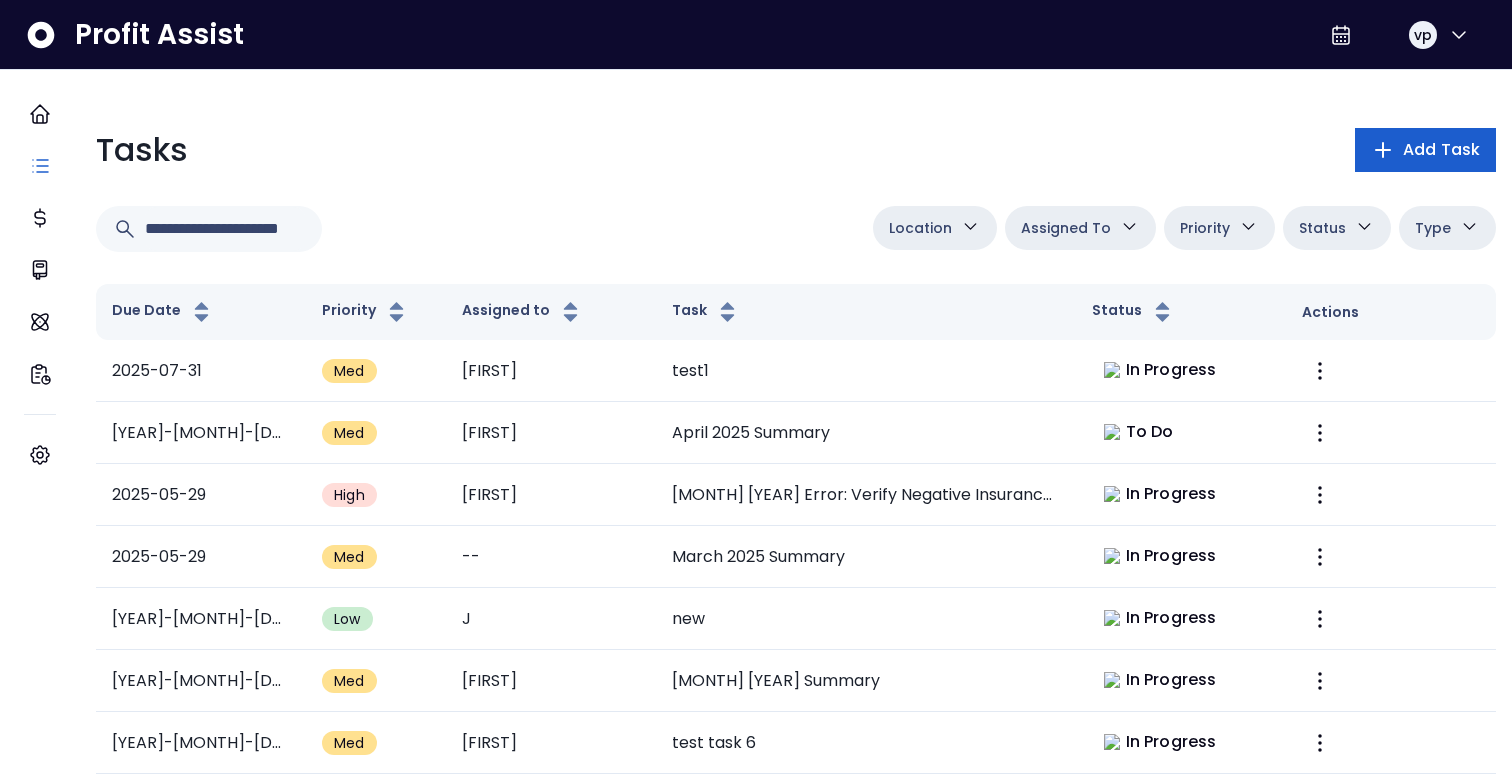 click on "Add Task" at bounding box center [1425, 150] 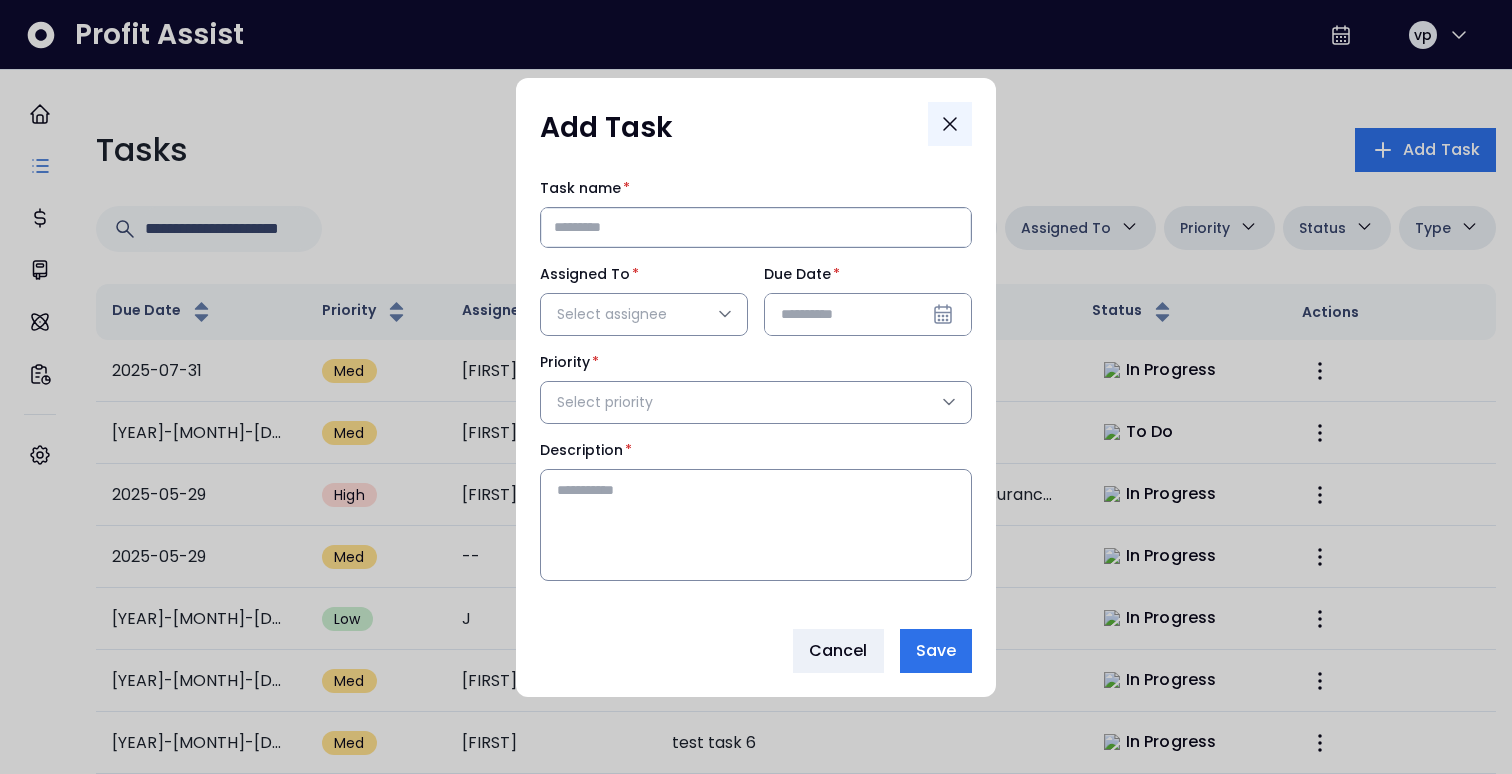 click 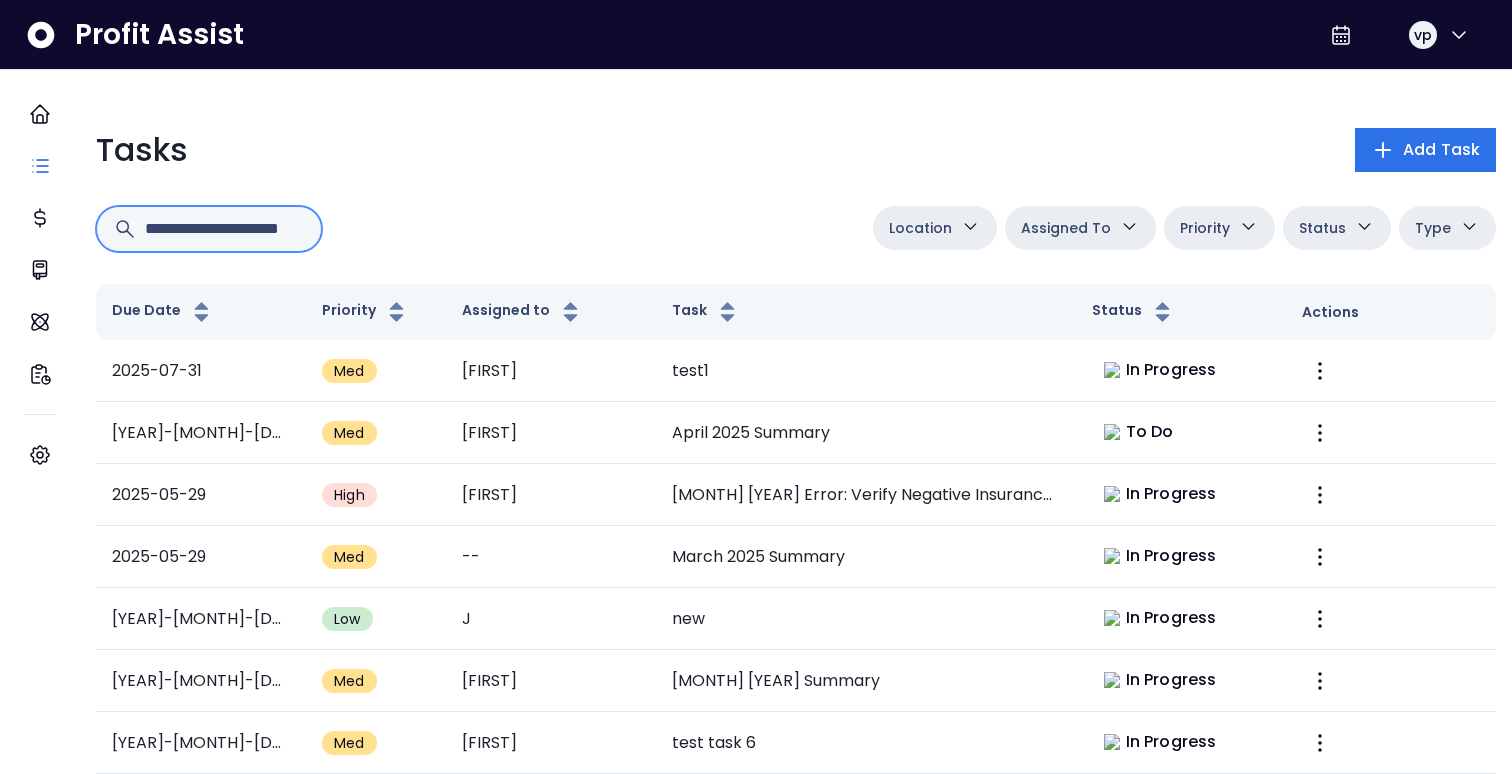 click at bounding box center (225, 229) 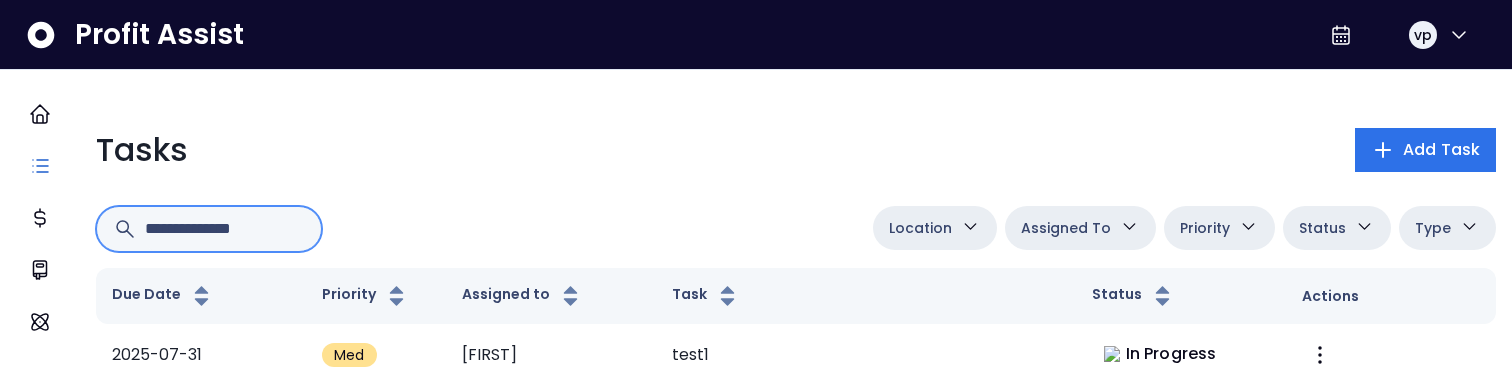 click at bounding box center (225, 229) 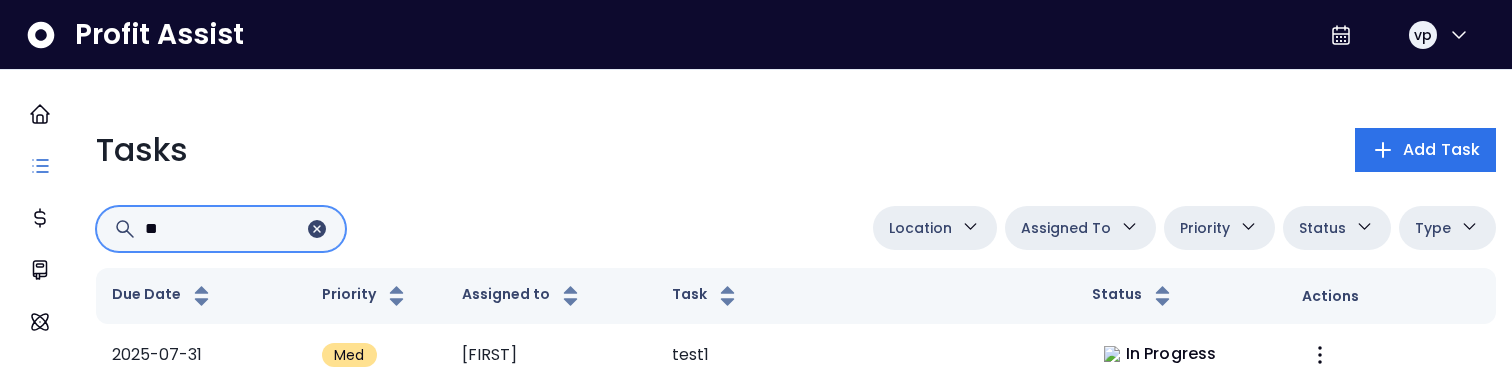 type on "**" 